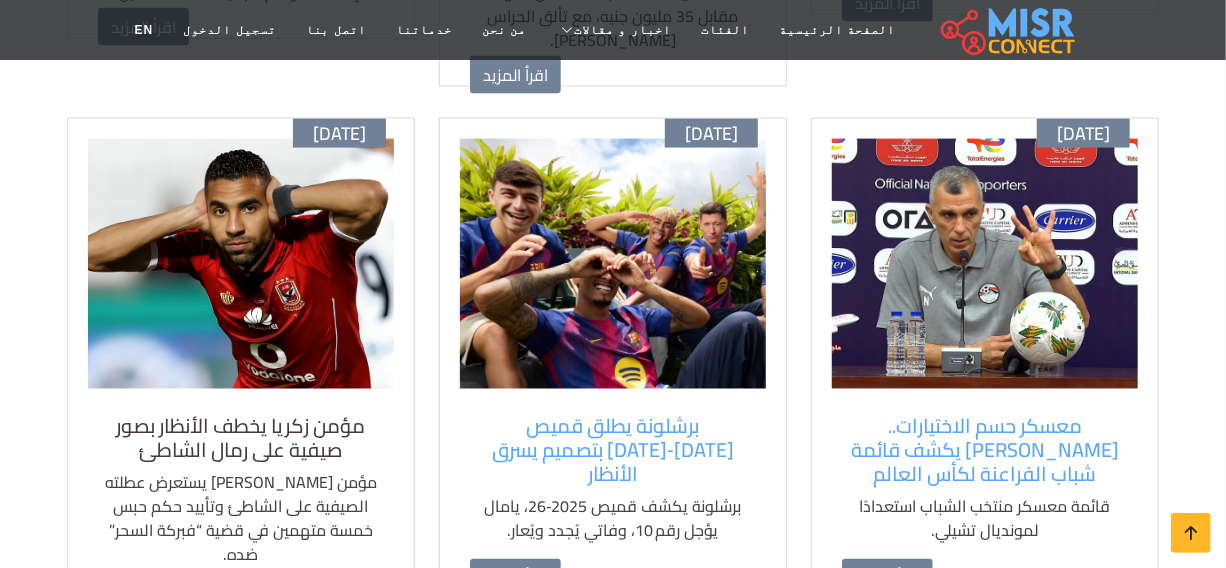 scroll, scrollTop: 1363, scrollLeft: 0, axis: vertical 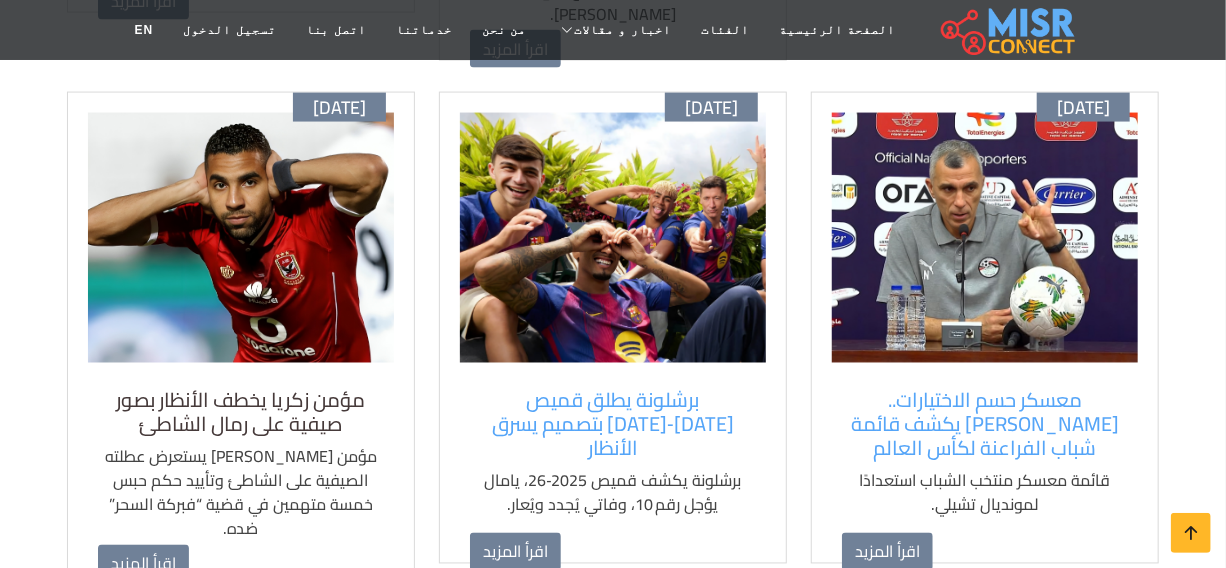 click on "مؤمن زكريا يخطف الأنظار بصور صيفية على رمال الشاطئ" at bounding box center [241, 413] 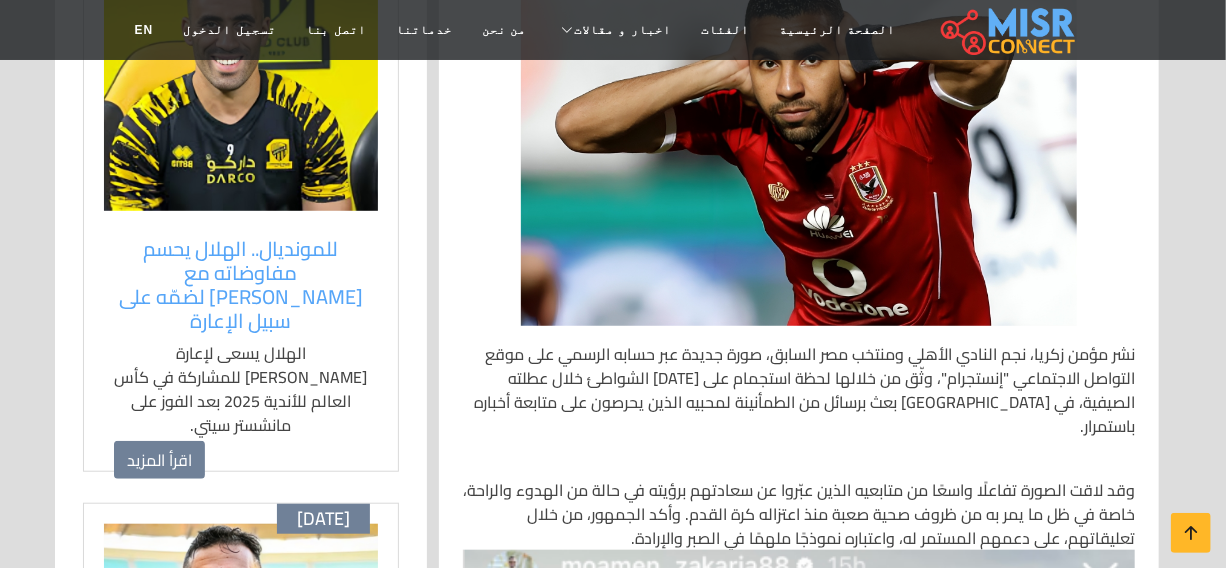 scroll, scrollTop: 636, scrollLeft: 0, axis: vertical 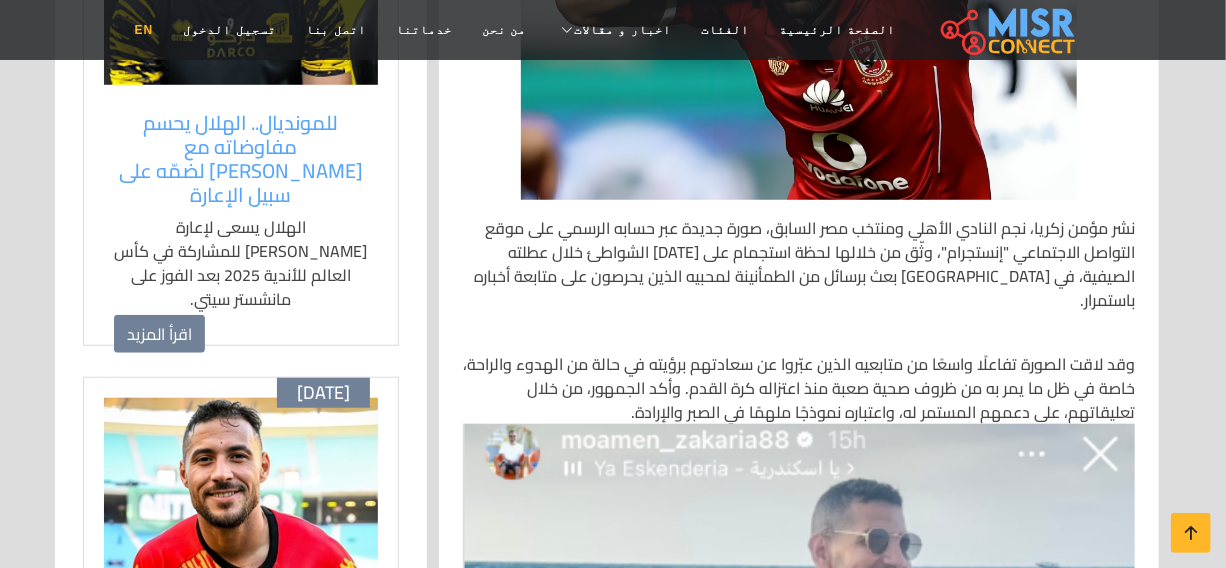 click on "EN" at bounding box center [144, 30] 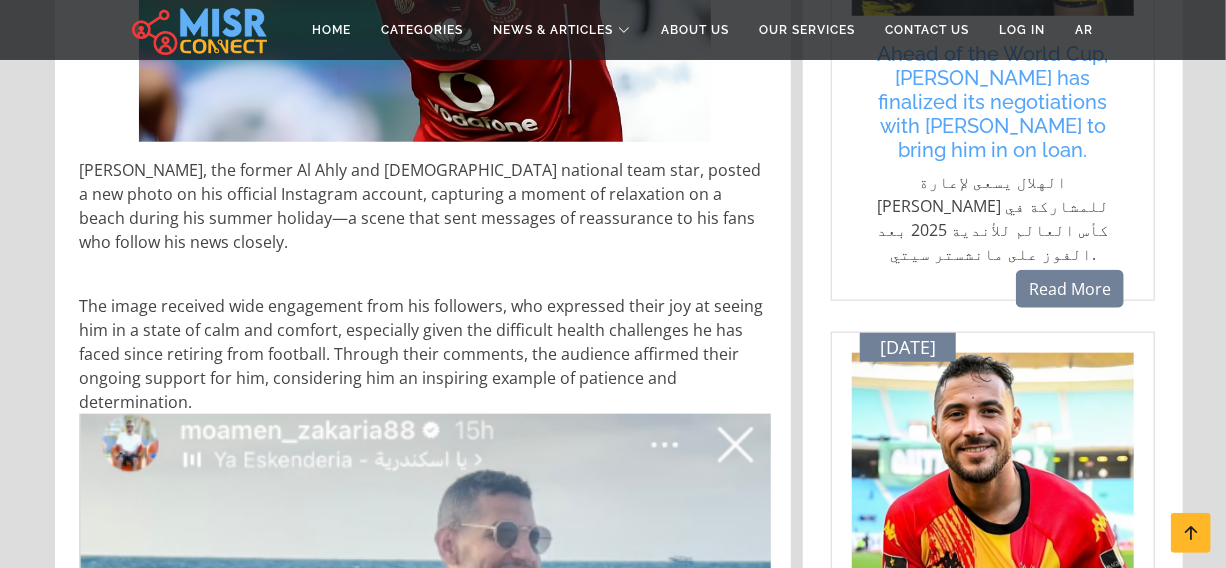 scroll, scrollTop: 818, scrollLeft: 0, axis: vertical 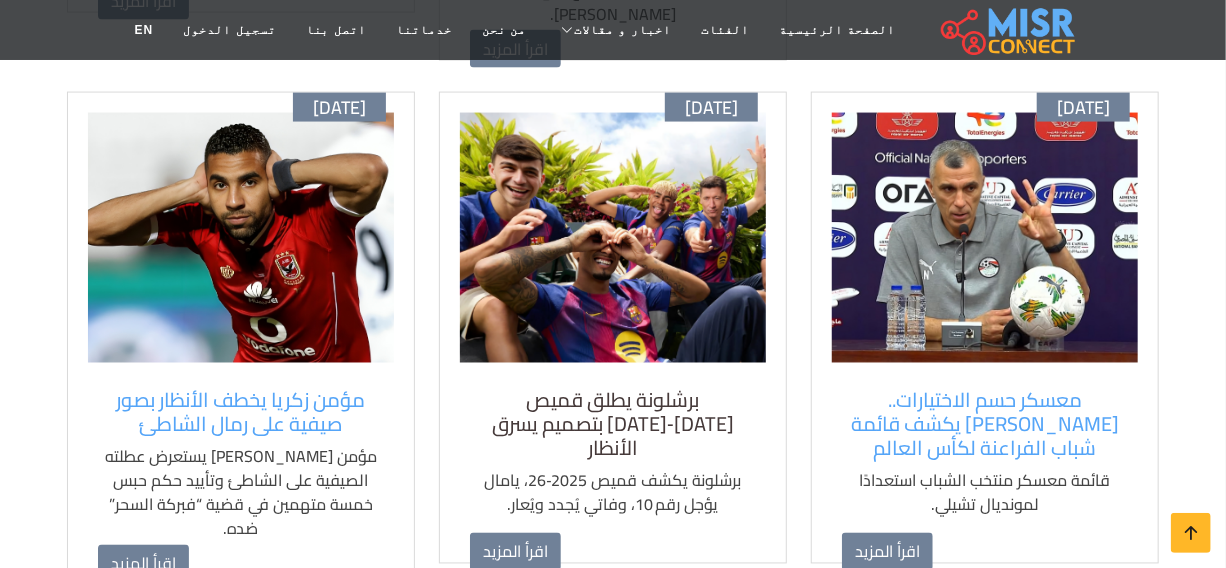 click on "برشلونة يطلق قميص 2025‑2026 بتصميم يسرق الأنظار" at bounding box center [613, 425] 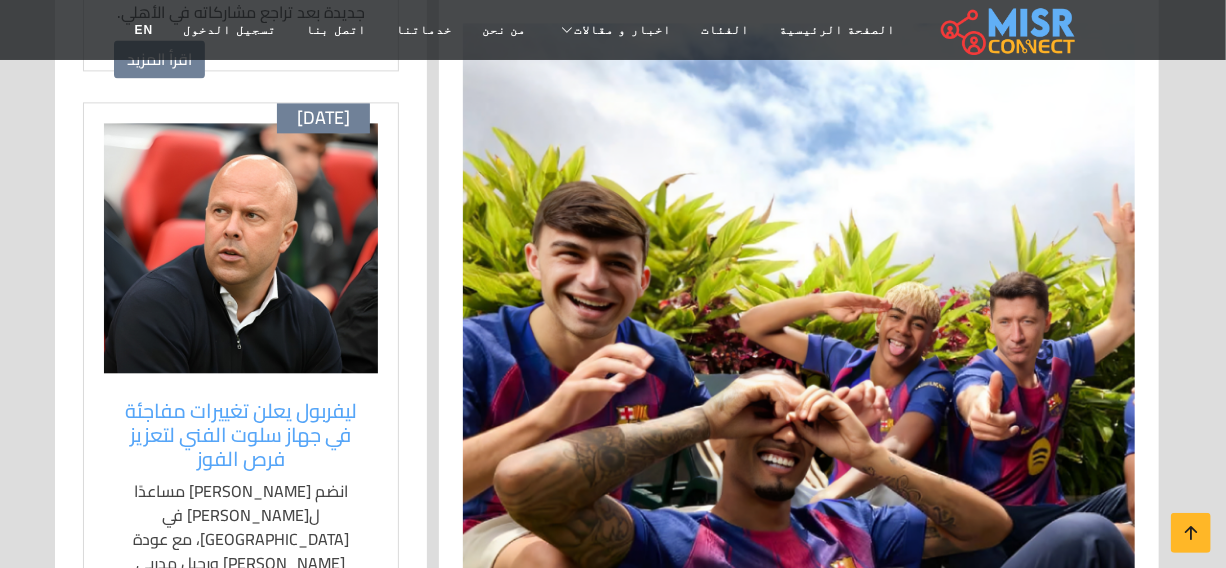 scroll, scrollTop: 2181, scrollLeft: 0, axis: vertical 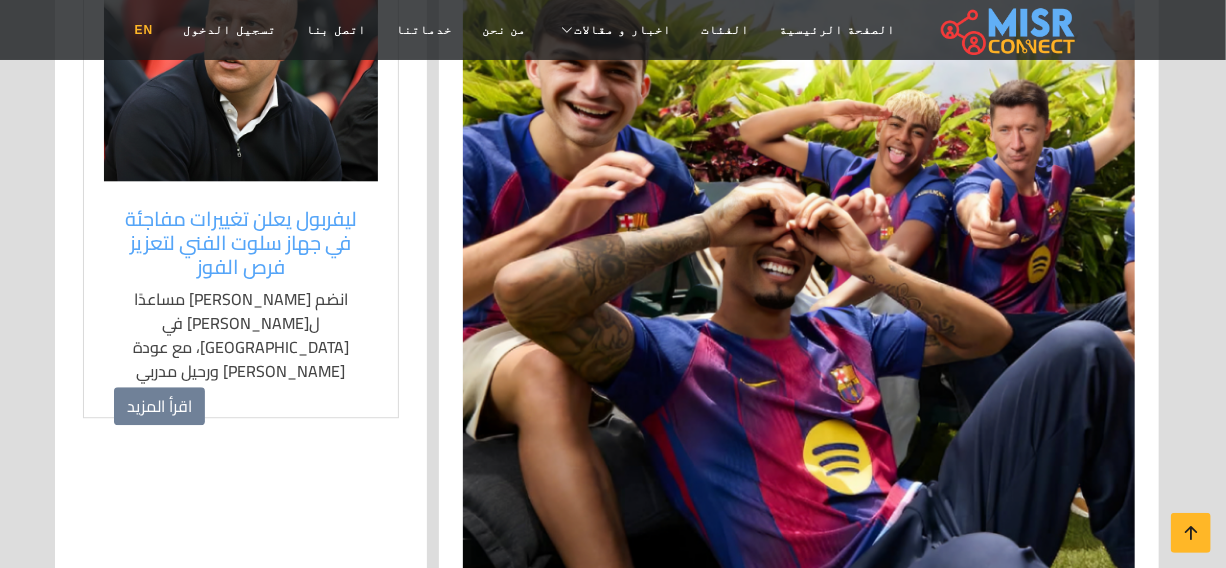 click on "EN" at bounding box center [144, 30] 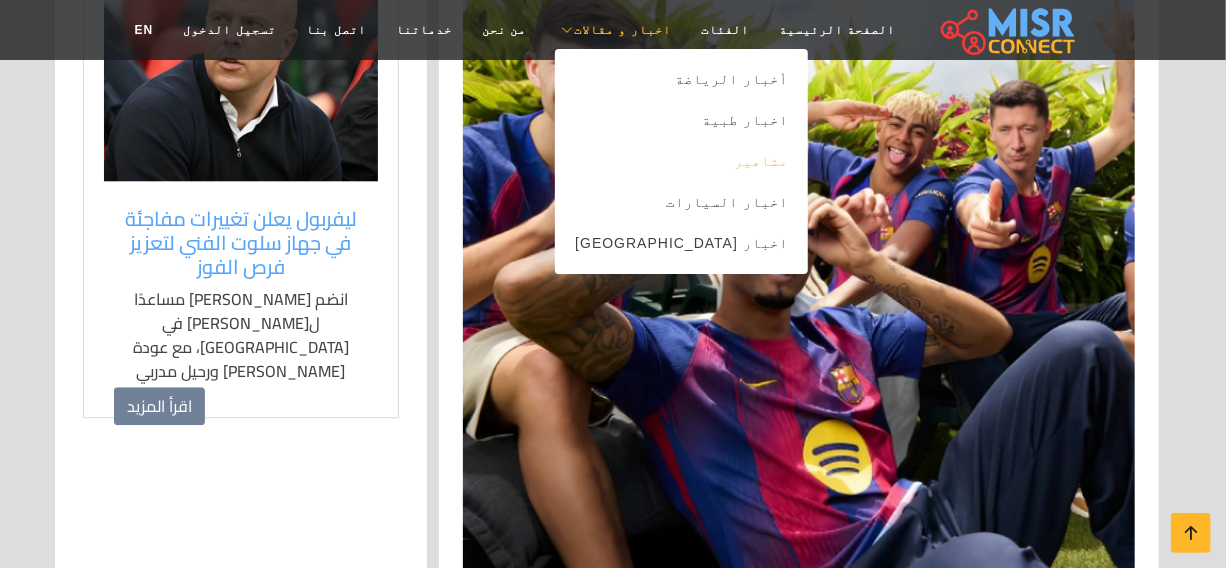 click on "مشاهير" at bounding box center (681, 161) 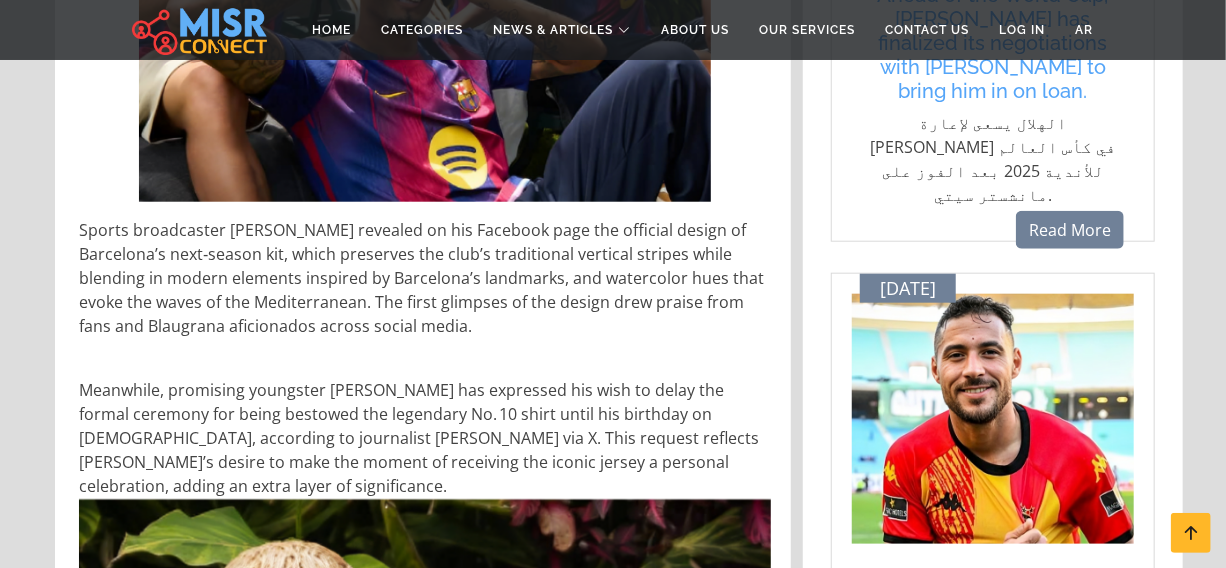 scroll, scrollTop: 909, scrollLeft: 0, axis: vertical 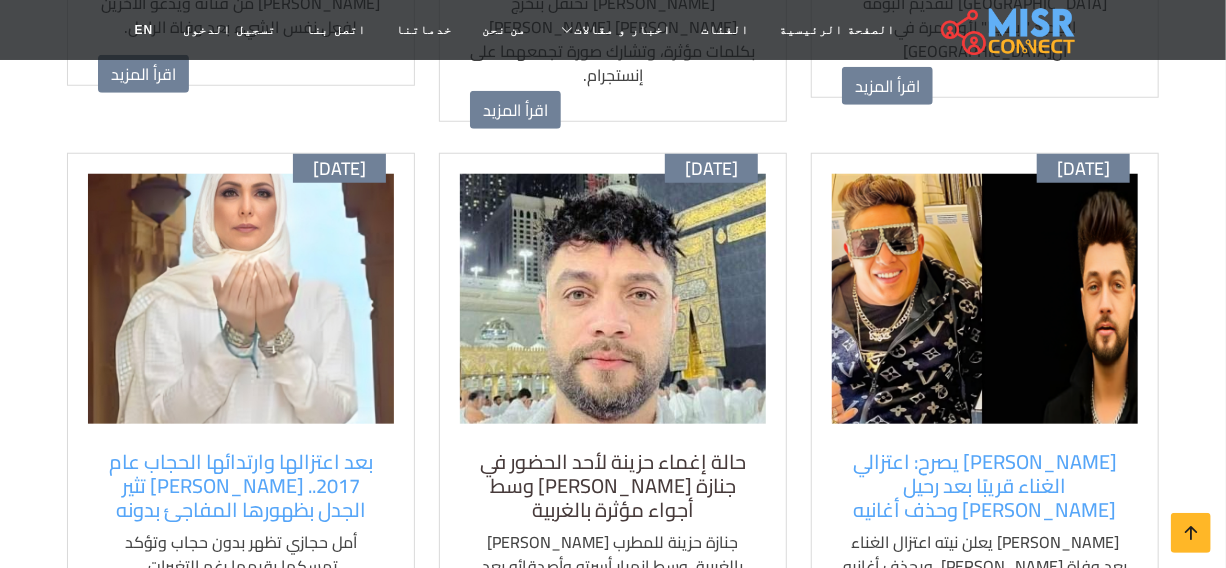 click on "حالة إغماء حزينة لأحد الحضور في جنازة [PERSON_NAME] وسط أجواء مؤثرة بالغربية" at bounding box center [613, 486] 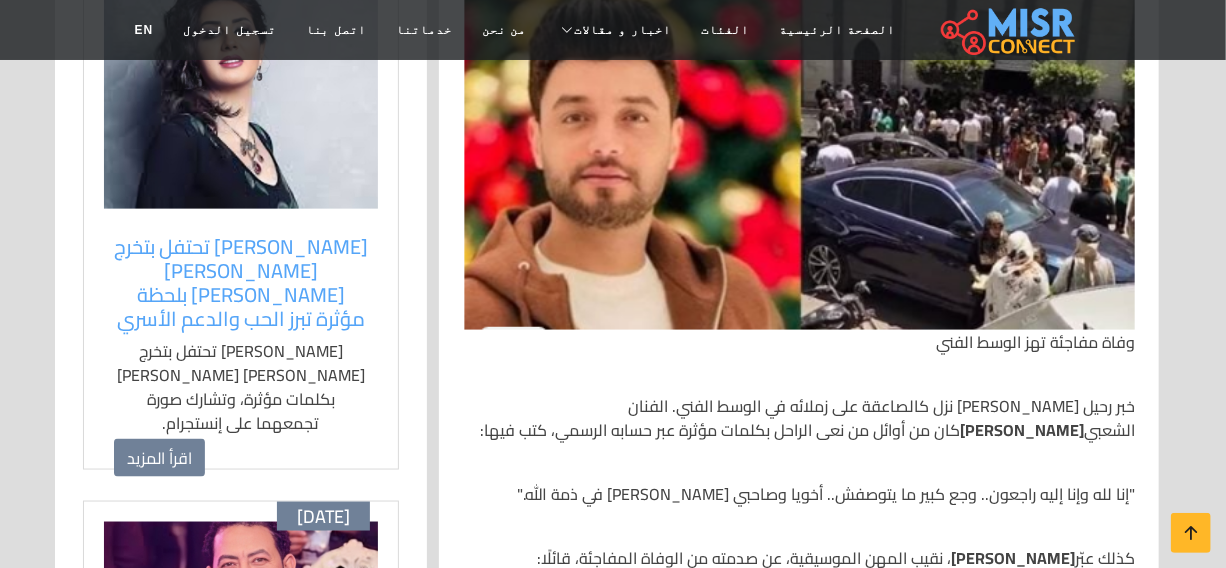 scroll, scrollTop: 909, scrollLeft: 0, axis: vertical 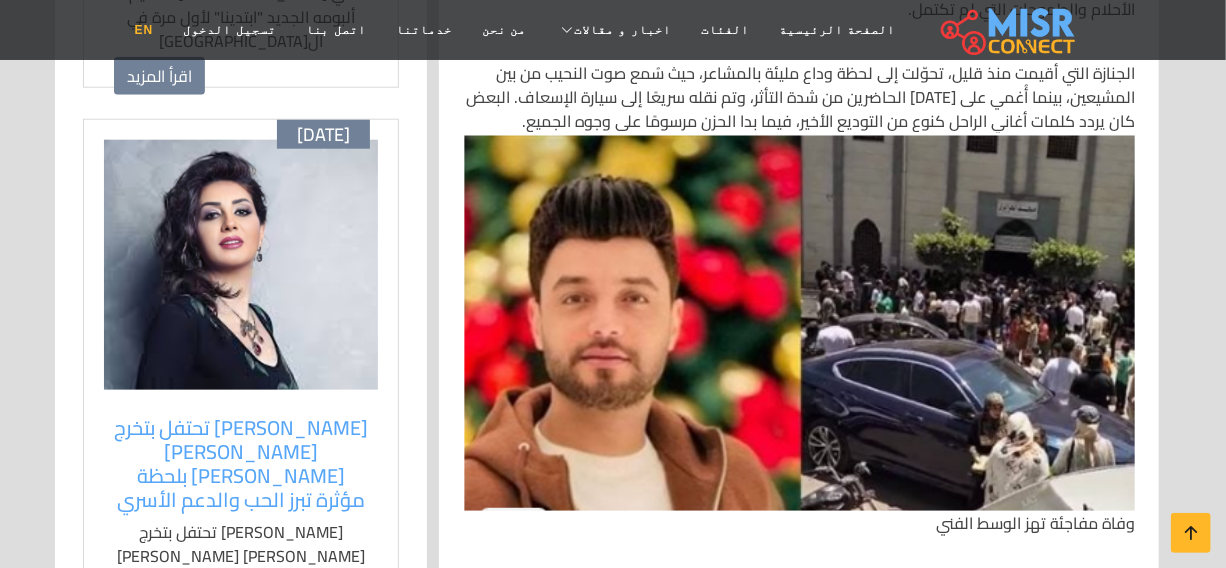 click on "EN" at bounding box center [144, 30] 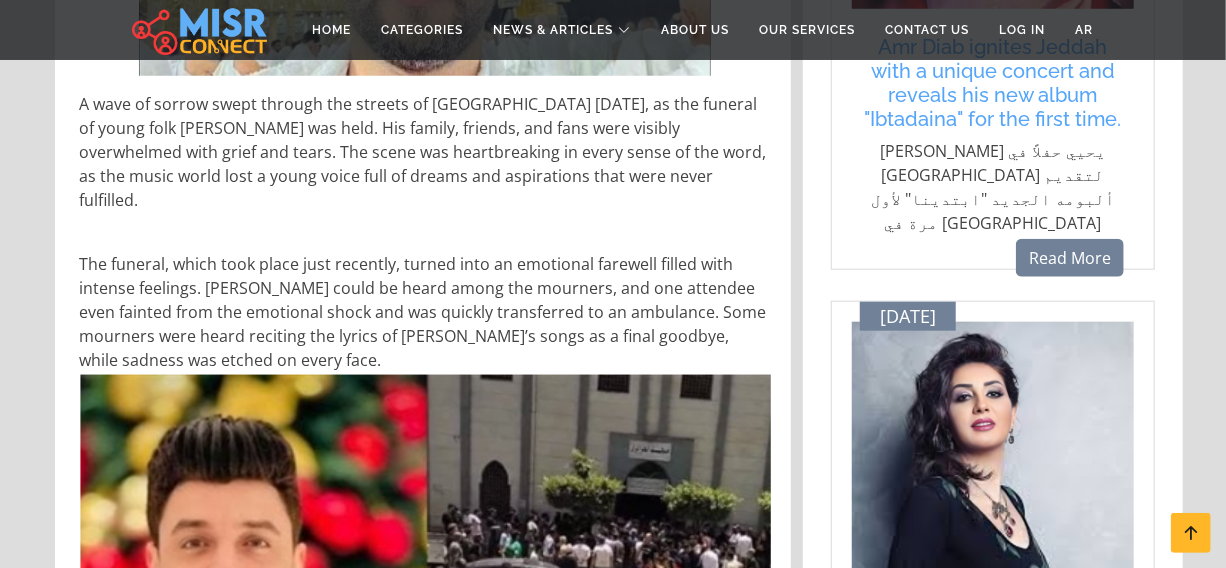 scroll, scrollTop: 1090, scrollLeft: 0, axis: vertical 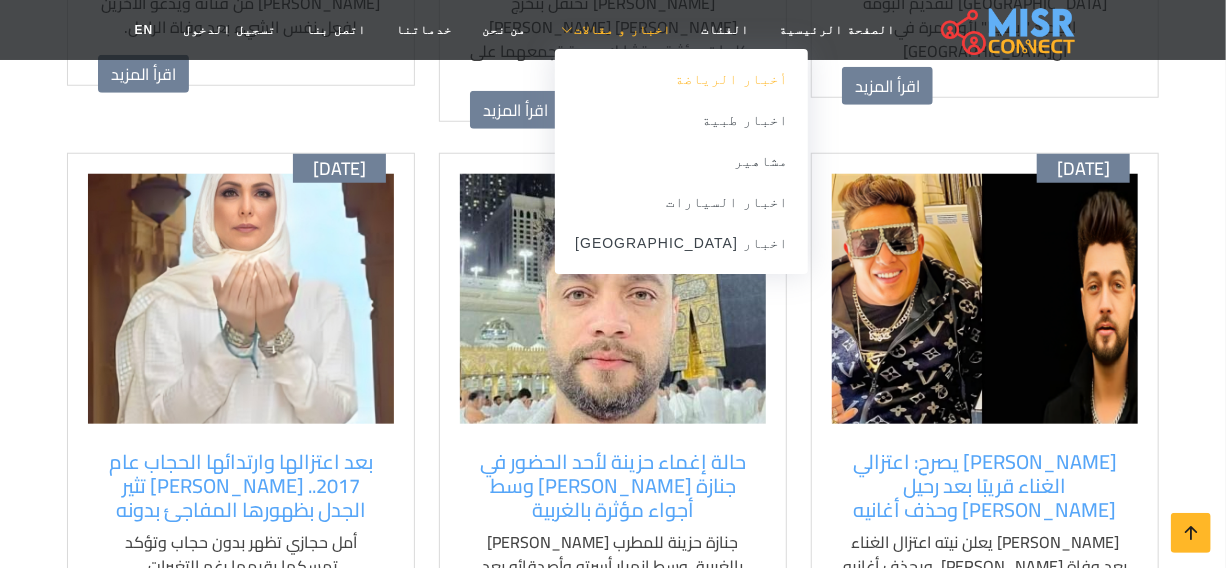 click on "أخبار الرياضة" at bounding box center [681, 79] 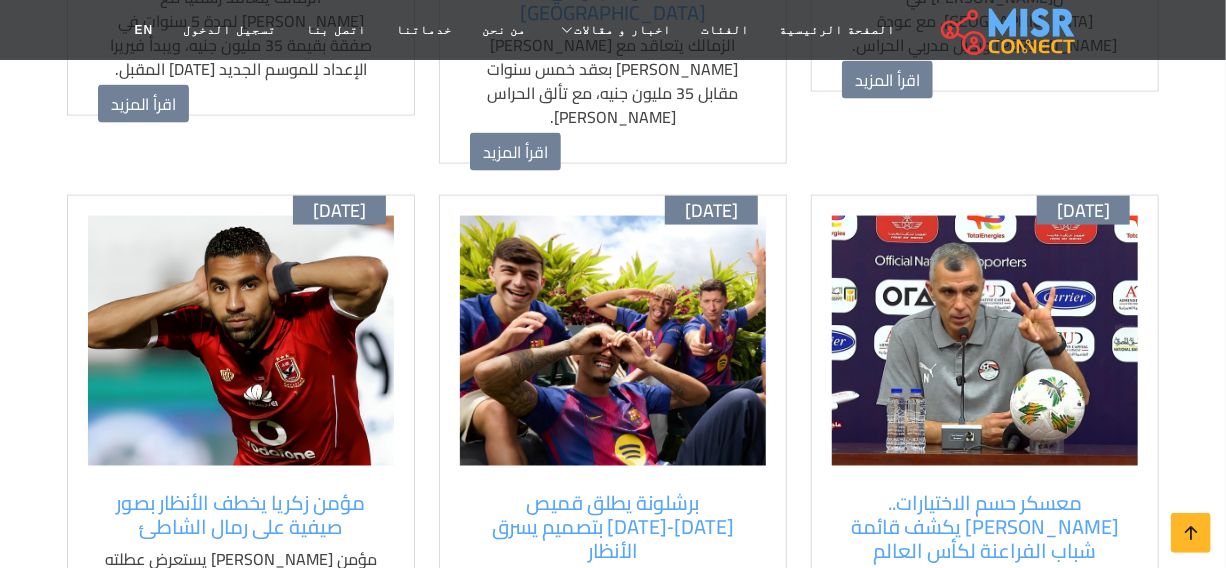 scroll, scrollTop: 1363, scrollLeft: 0, axis: vertical 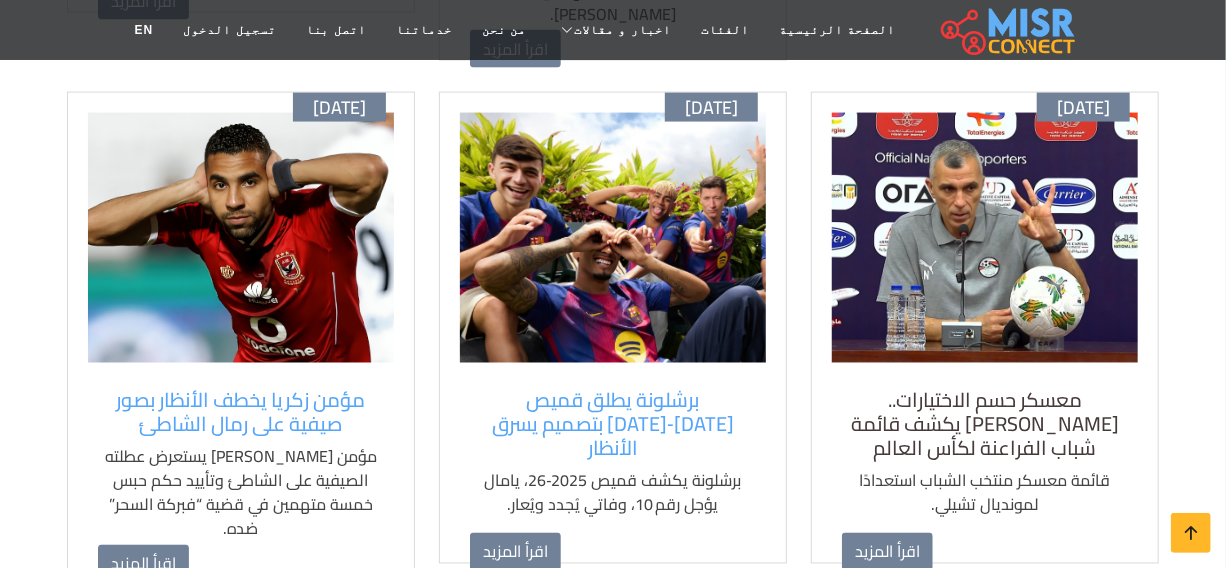 click on "معسكر حسم الاختيارات.. أسامة نبيه يكشف قائمة شباب الفراعنة لكأس العالم" at bounding box center (985, 425) 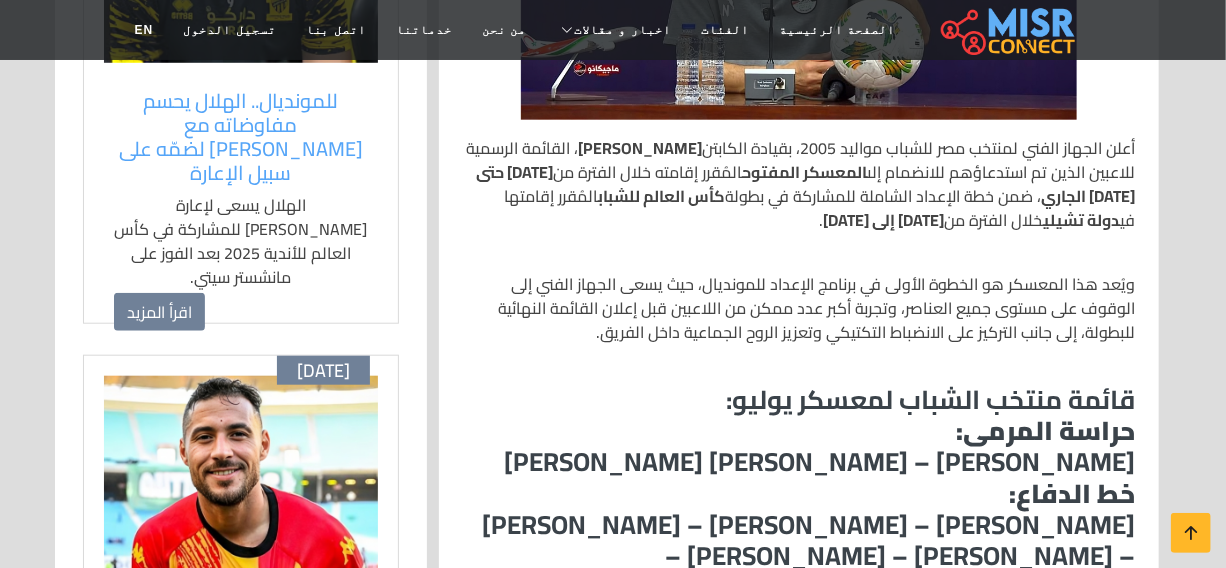 scroll, scrollTop: 727, scrollLeft: 0, axis: vertical 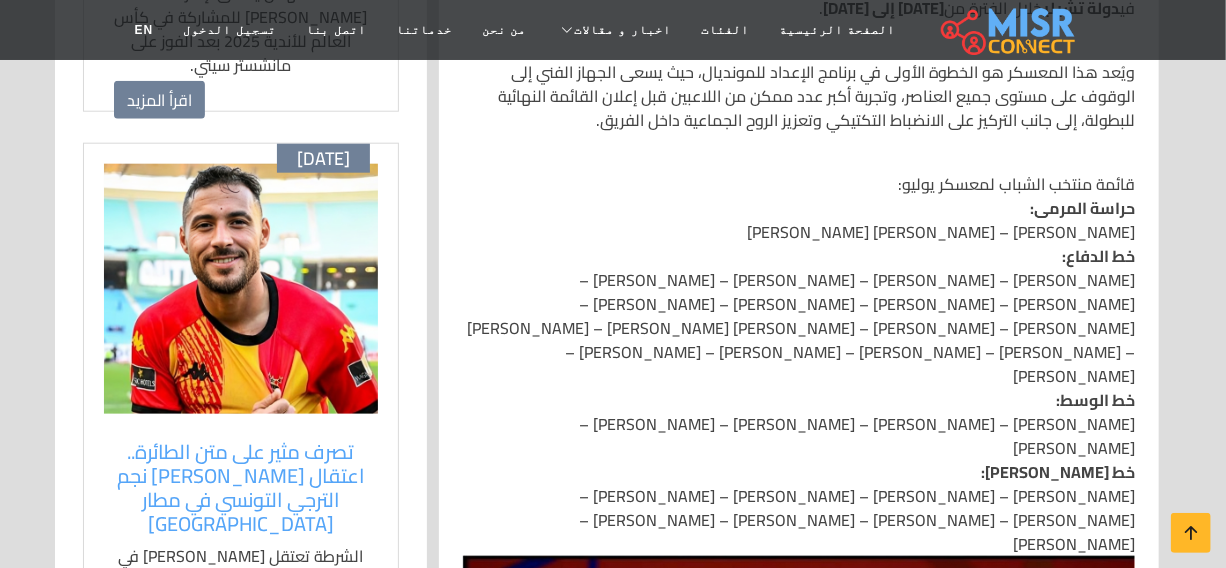 click at bounding box center [799, 753] 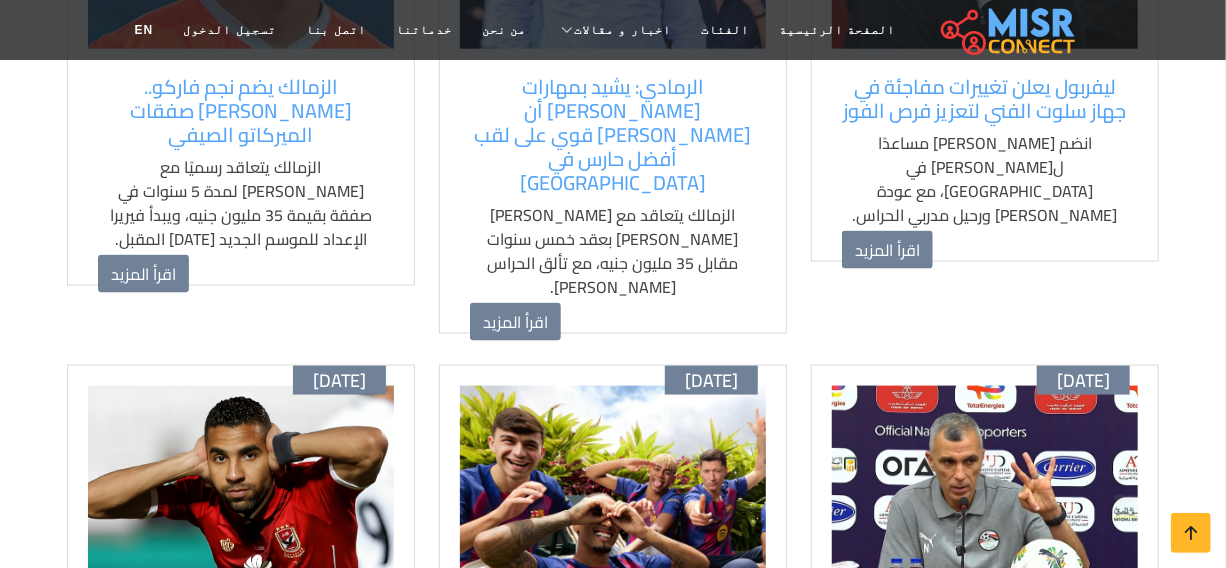 scroll, scrollTop: 1363, scrollLeft: 0, axis: vertical 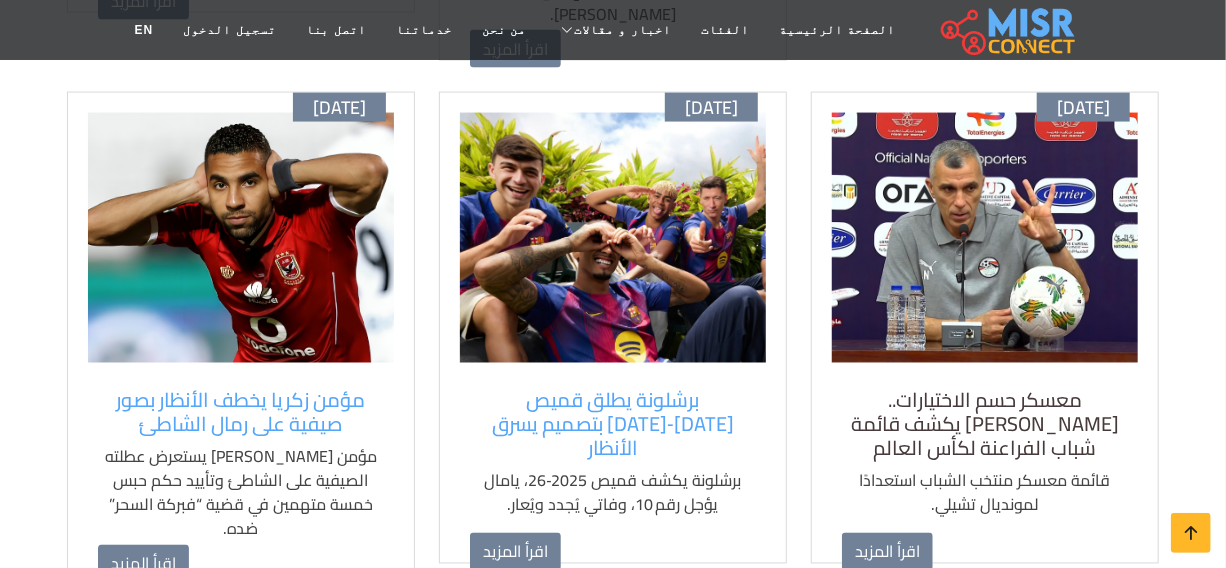 click on "معسكر حسم الاختيارات.. أسامة نبيه يكشف قائمة شباب الفراعنة لكأس العالم" at bounding box center [985, 425] 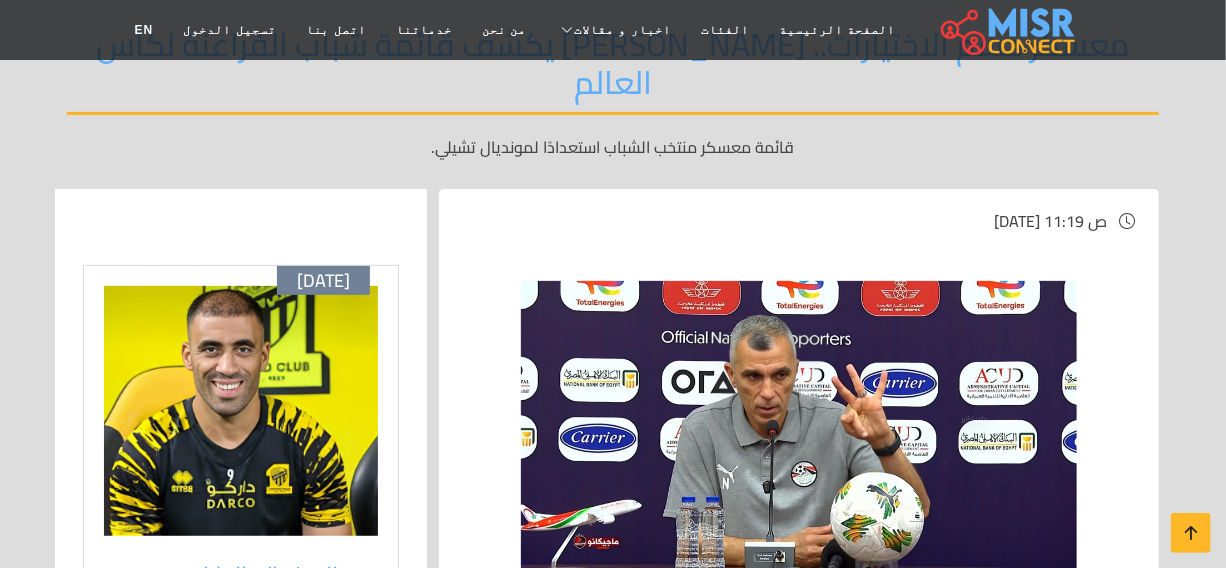 scroll, scrollTop: 363, scrollLeft: 0, axis: vertical 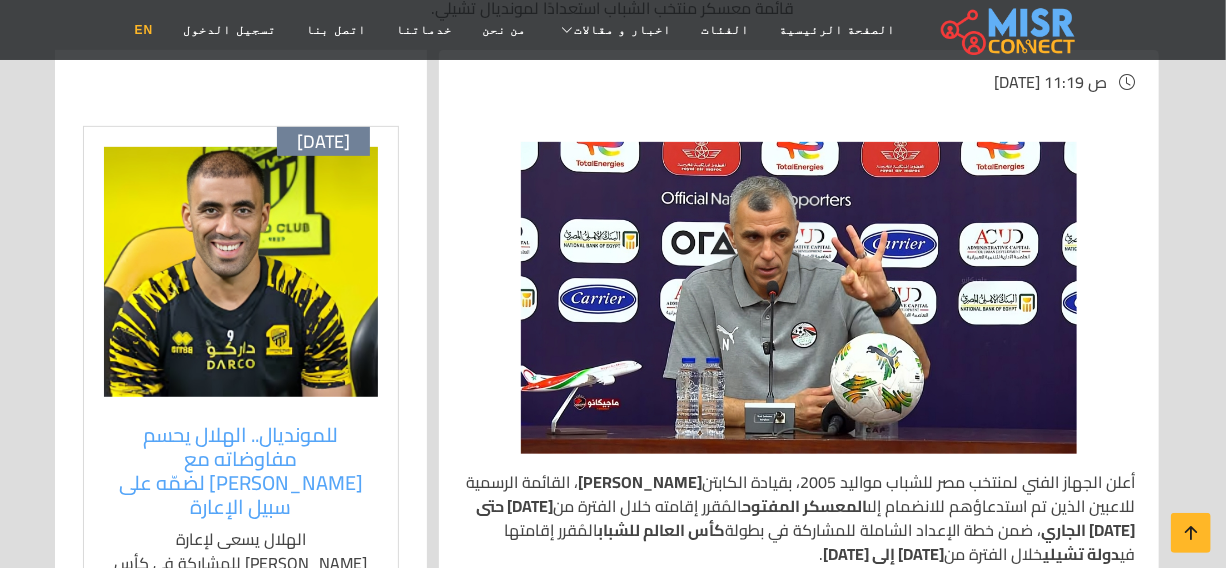 click on "EN" at bounding box center [144, 30] 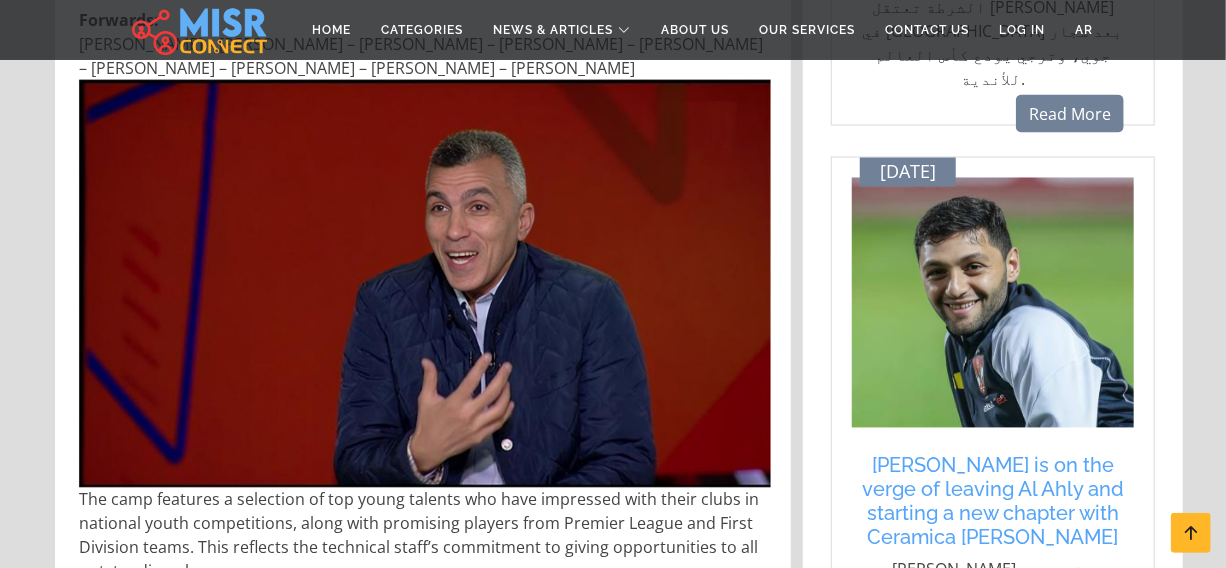 scroll, scrollTop: 1545, scrollLeft: 0, axis: vertical 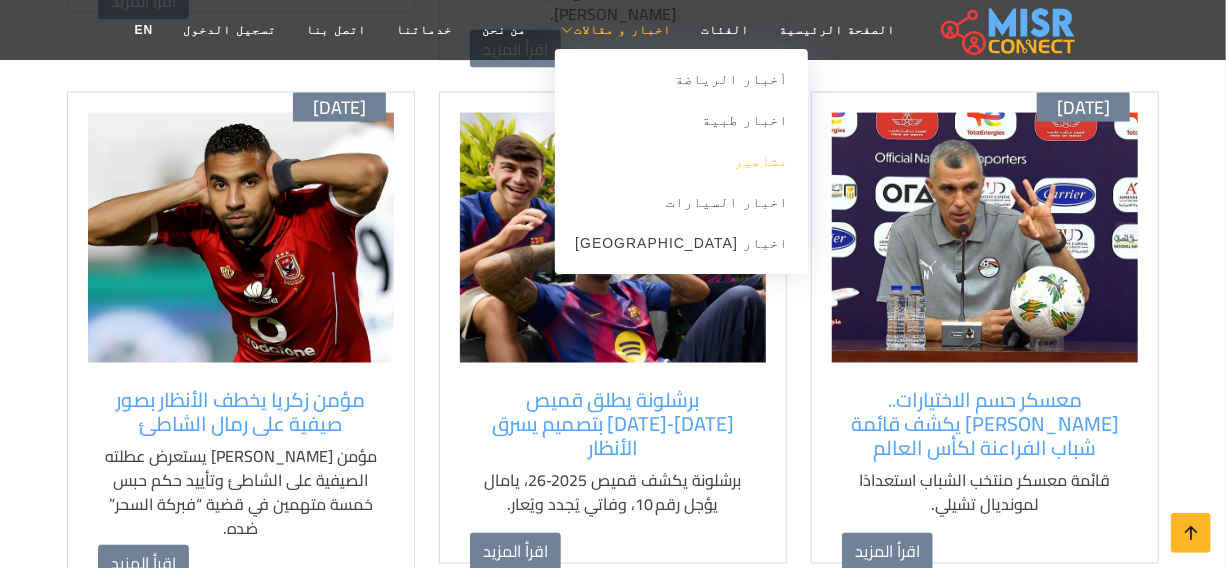 click on "مشاهير" at bounding box center [681, 161] 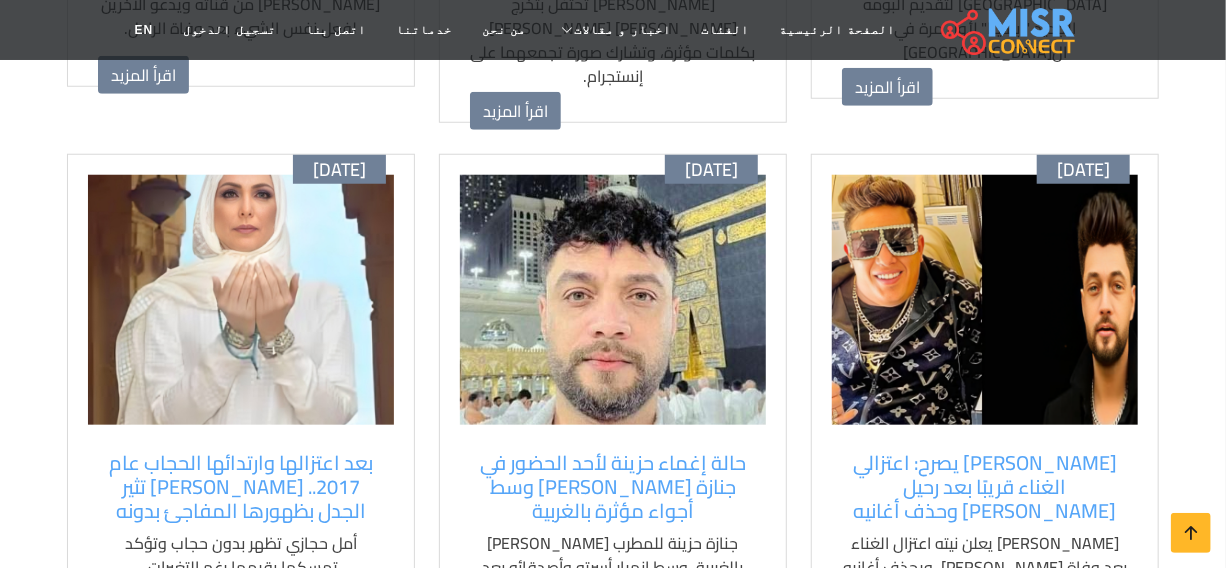 scroll, scrollTop: 727, scrollLeft: 0, axis: vertical 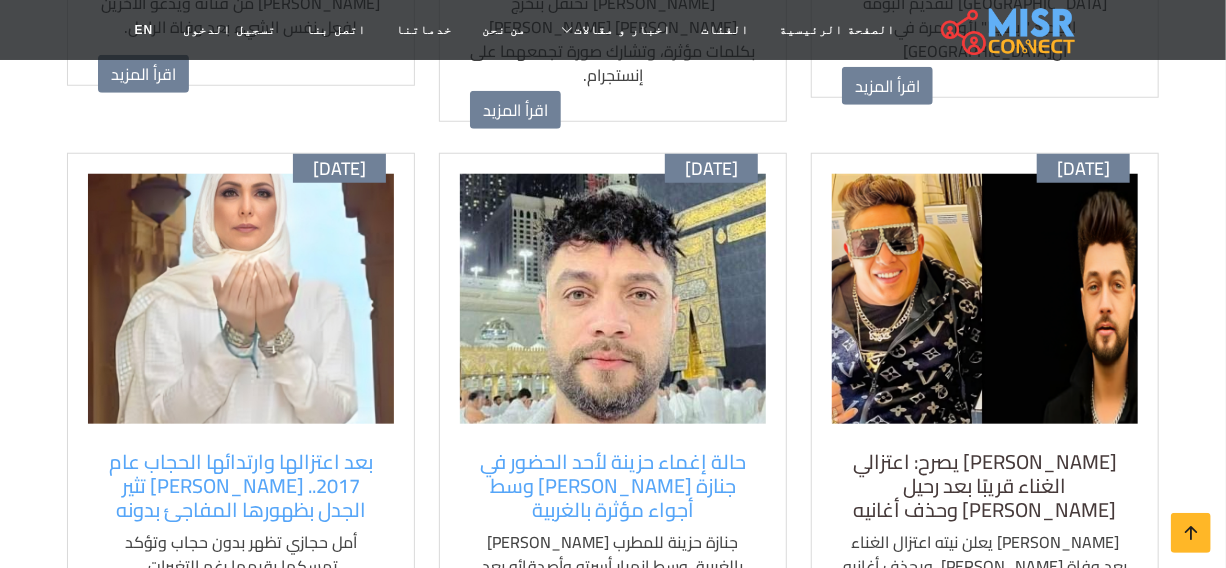 click on "[PERSON_NAME] يصرح: اعتزالي الغناء قريبًا بعد رحيل [PERSON_NAME] وحذف أغانيه" at bounding box center [985, 486] 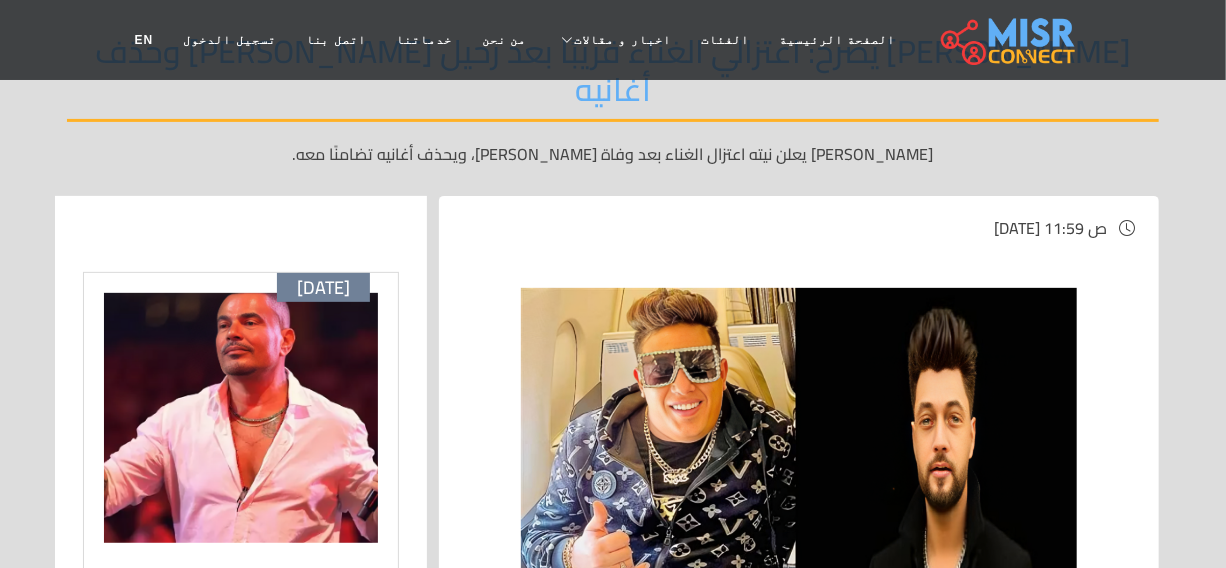 scroll, scrollTop: 272, scrollLeft: 0, axis: vertical 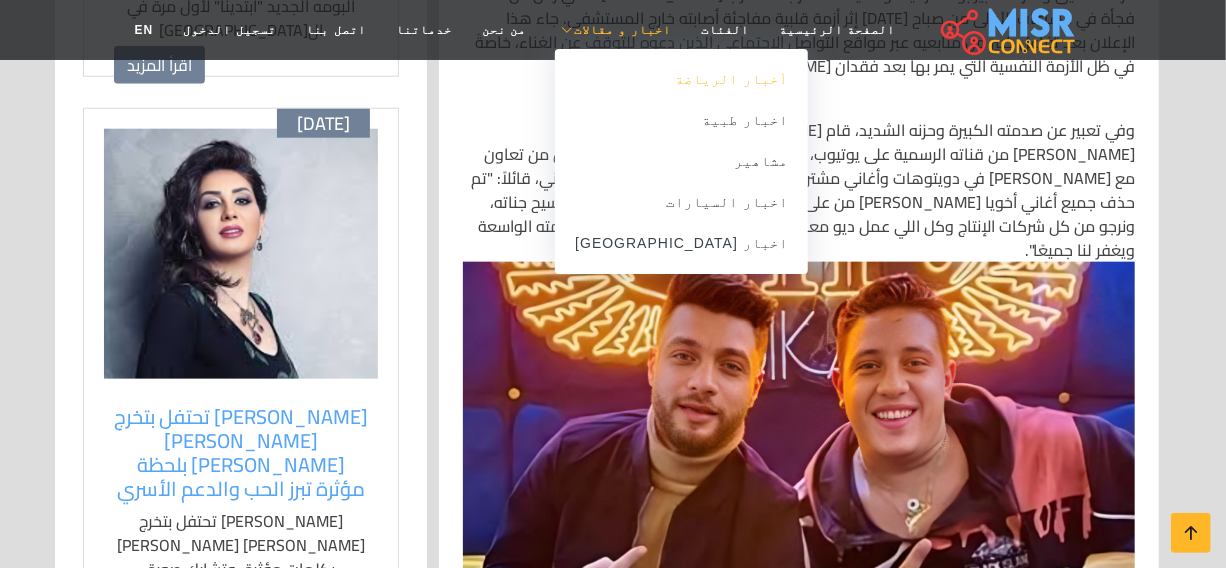 click on "أخبار الرياضة" at bounding box center (681, 79) 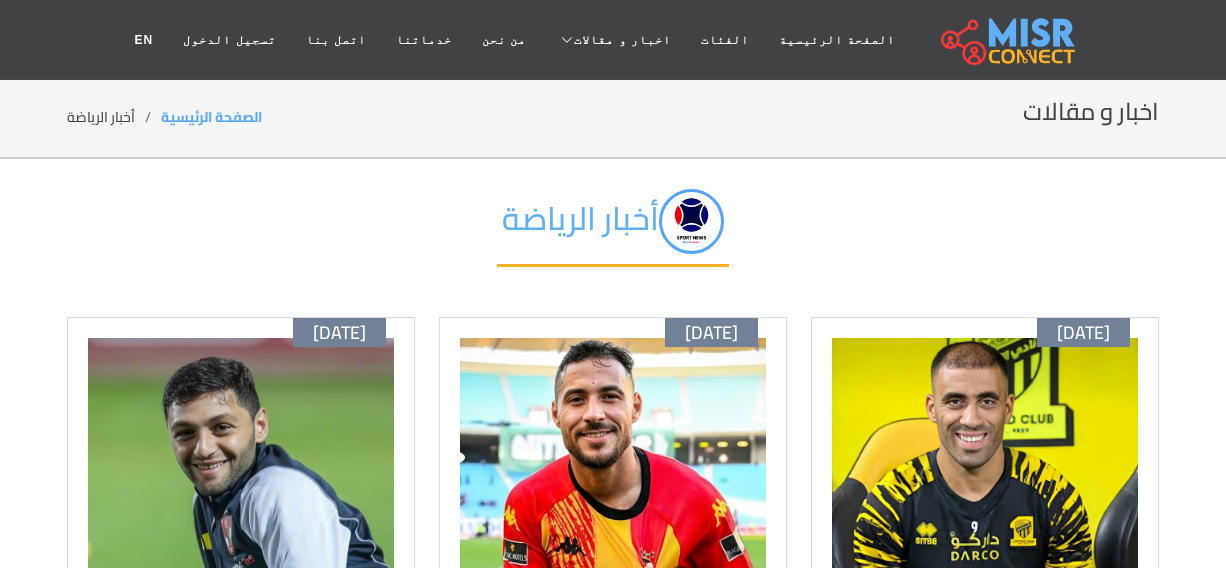 scroll, scrollTop: 818, scrollLeft: 0, axis: vertical 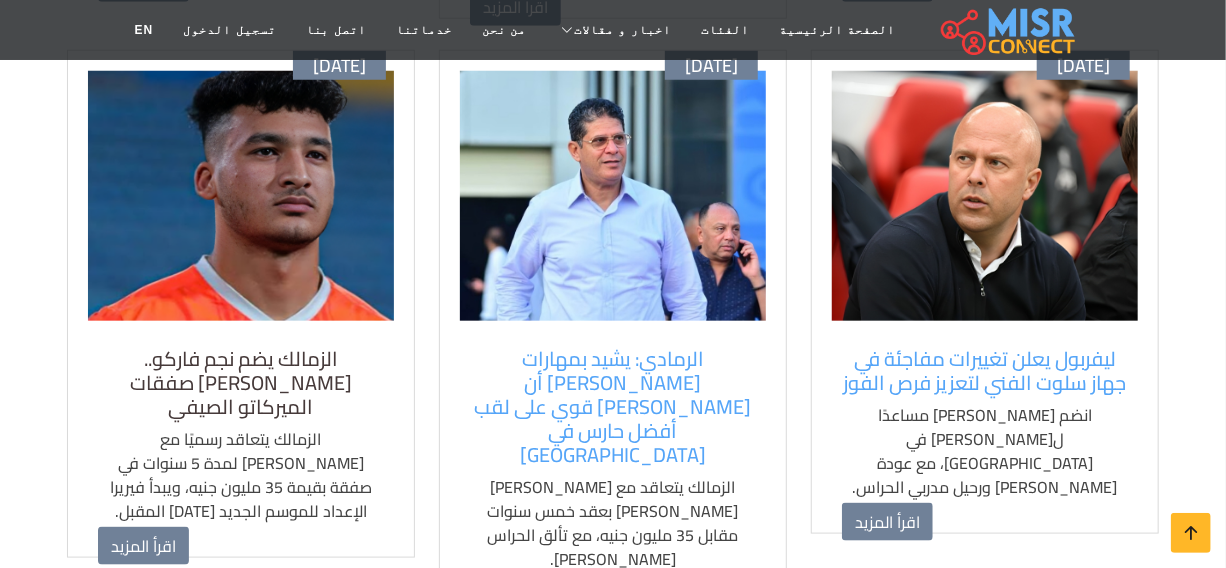 click on "الزمالك يضم نجم فاركو.. أحمد شريف أولى صفقات الميركاتو الصيفي" at bounding box center [241, 383] 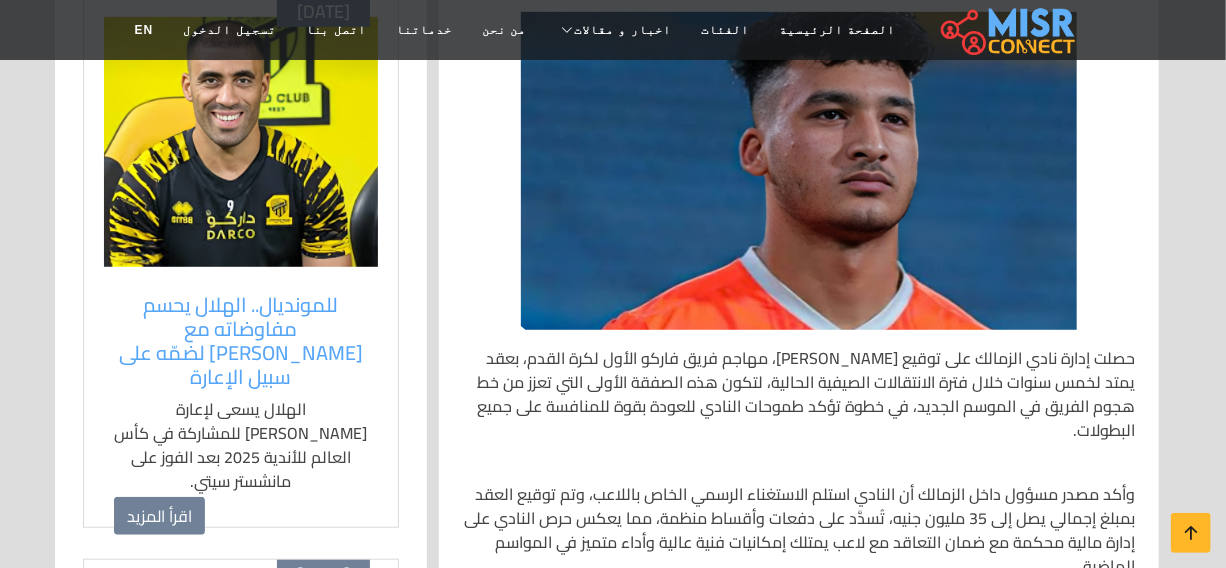 scroll, scrollTop: 636, scrollLeft: 0, axis: vertical 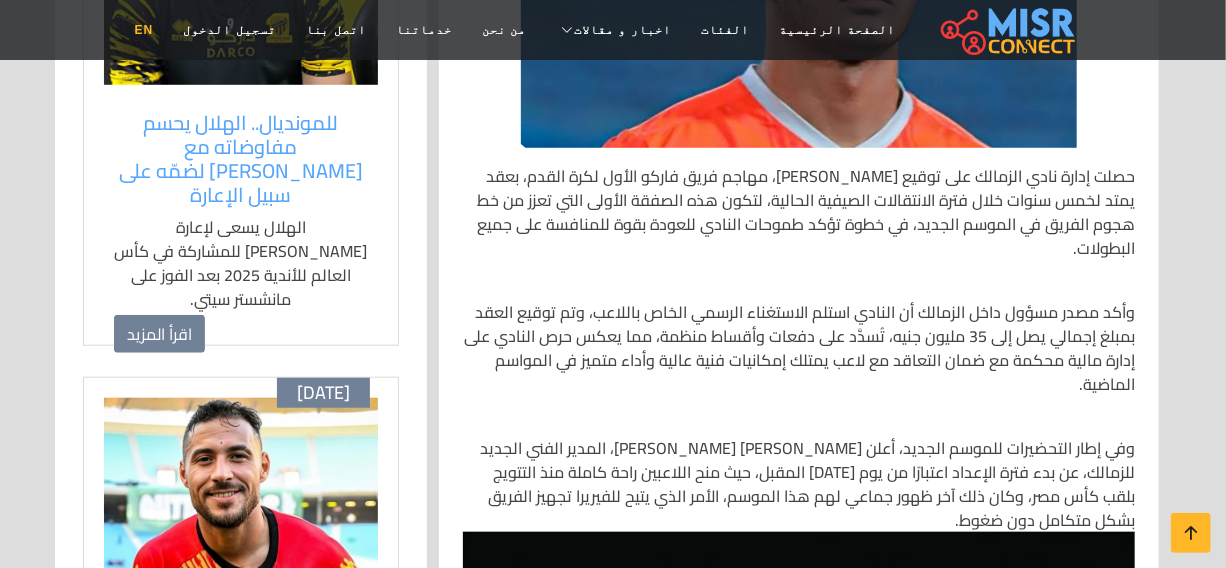 click on "EN" at bounding box center [144, 30] 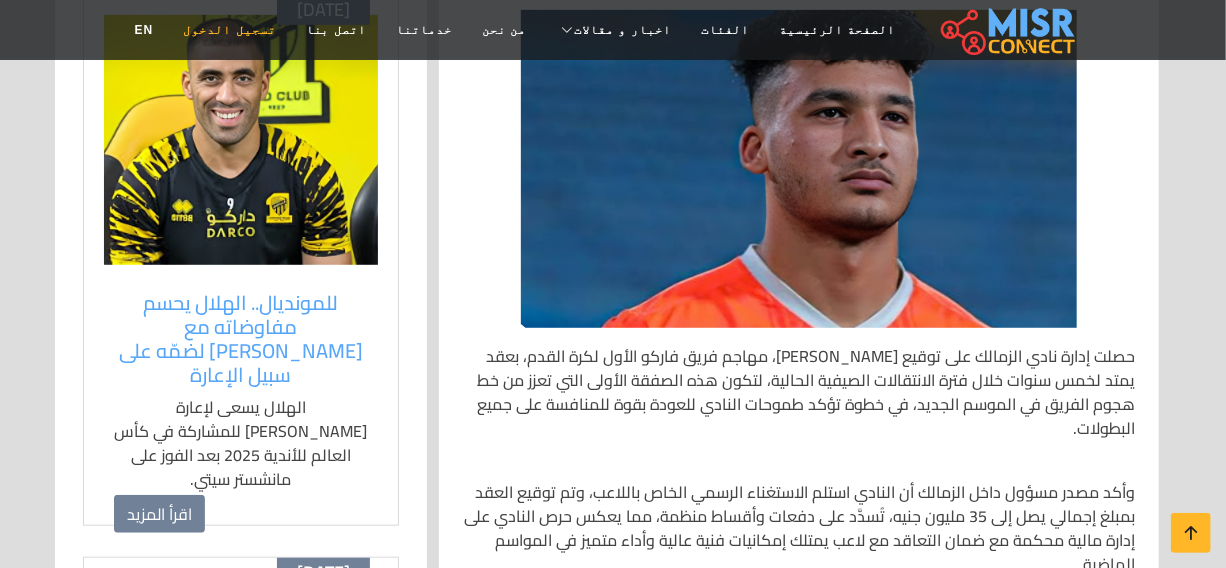 scroll, scrollTop: 454, scrollLeft: 0, axis: vertical 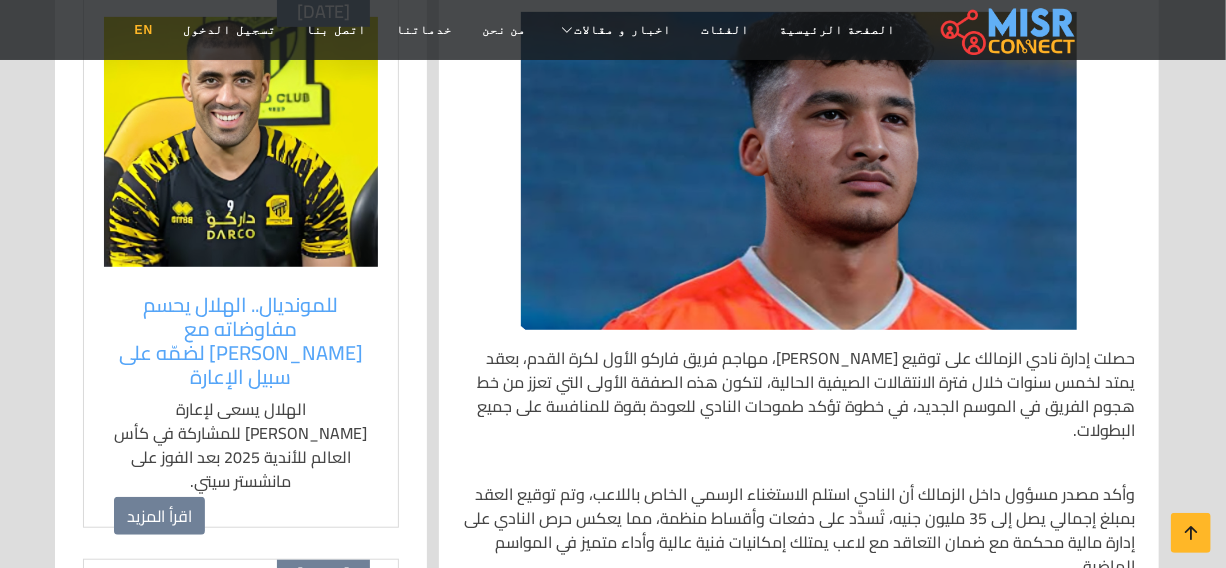 click on "EN" at bounding box center (144, 30) 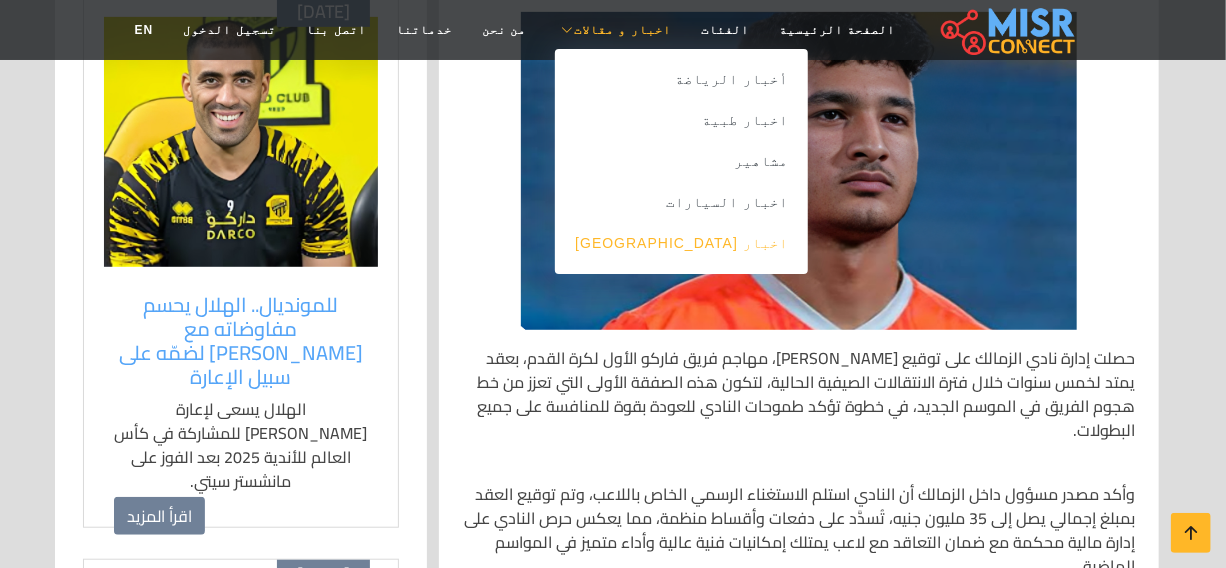 click on "اخبار [GEOGRAPHIC_DATA]" at bounding box center (681, 243) 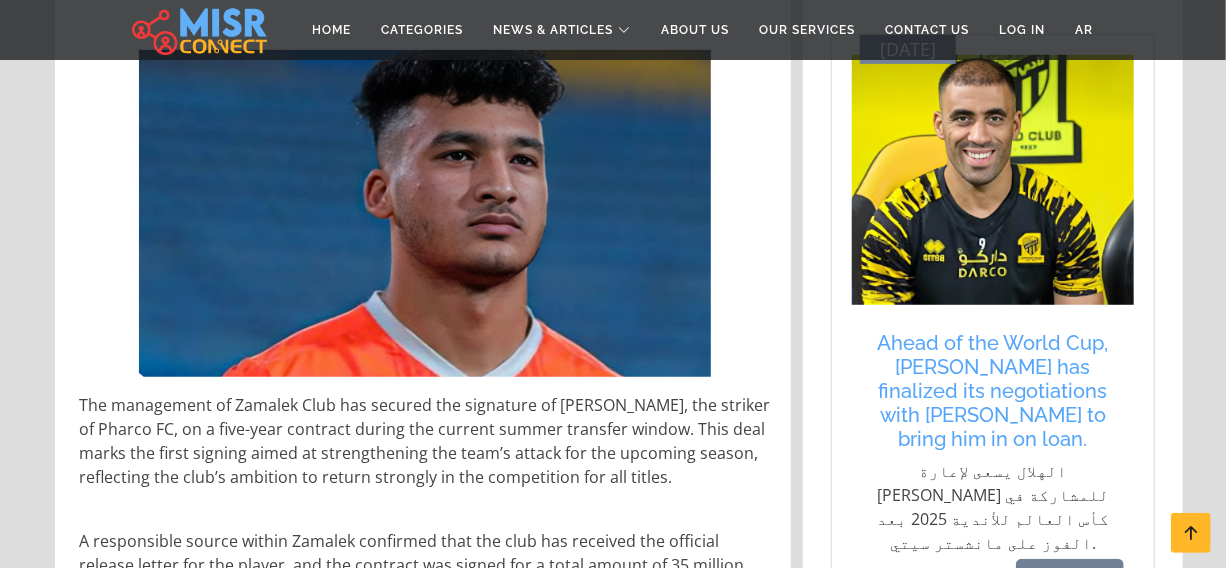 scroll, scrollTop: 545, scrollLeft: 0, axis: vertical 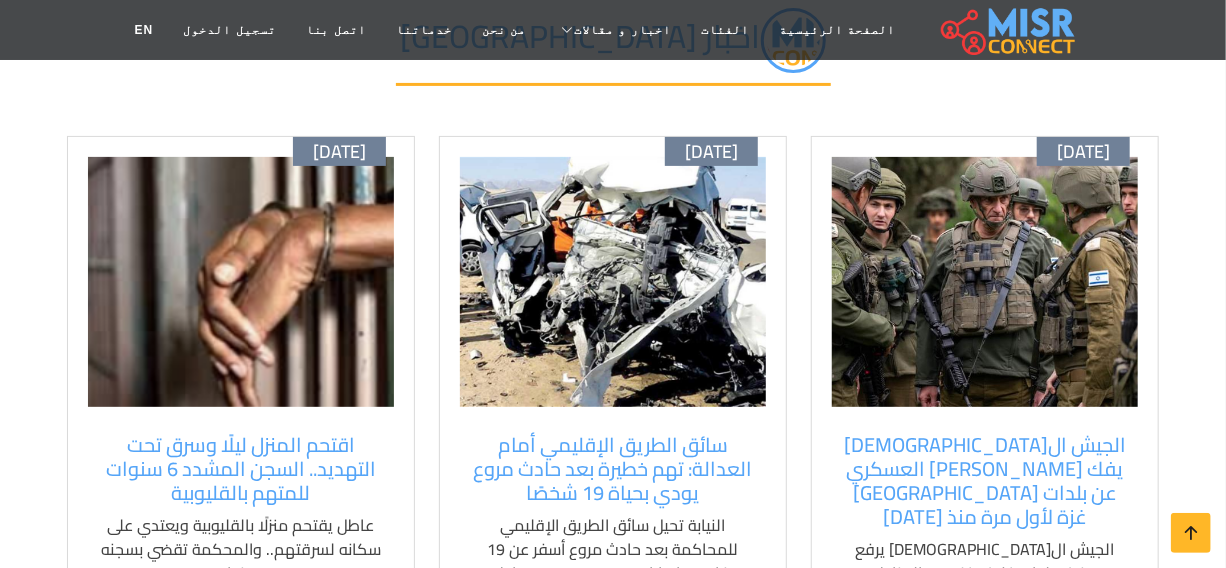 click at bounding box center [985, 282] 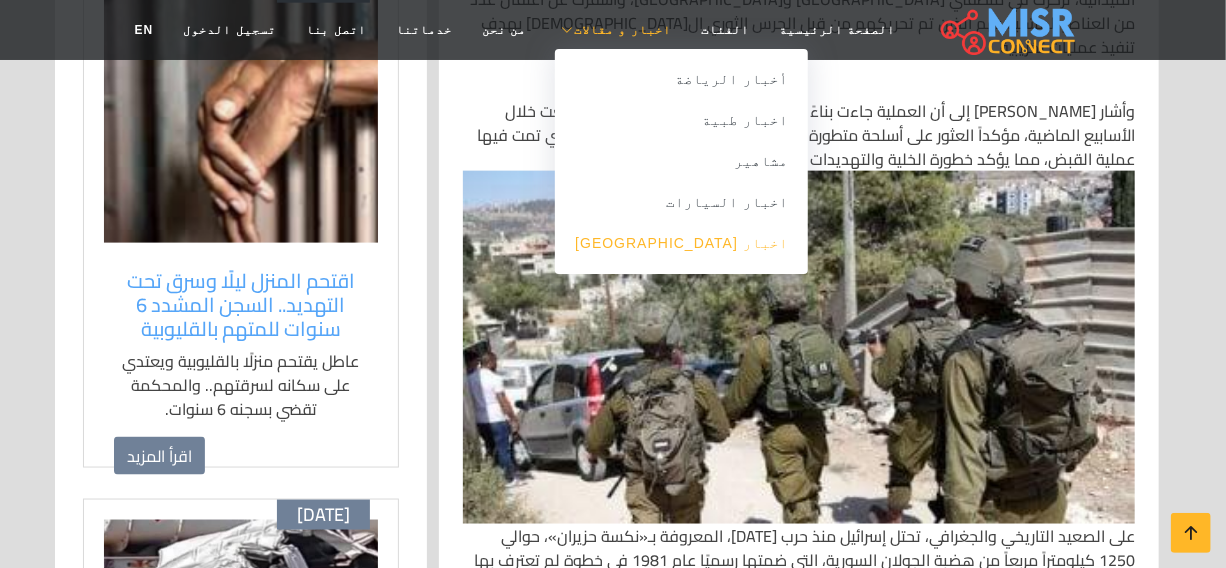 scroll, scrollTop: 1090, scrollLeft: 0, axis: vertical 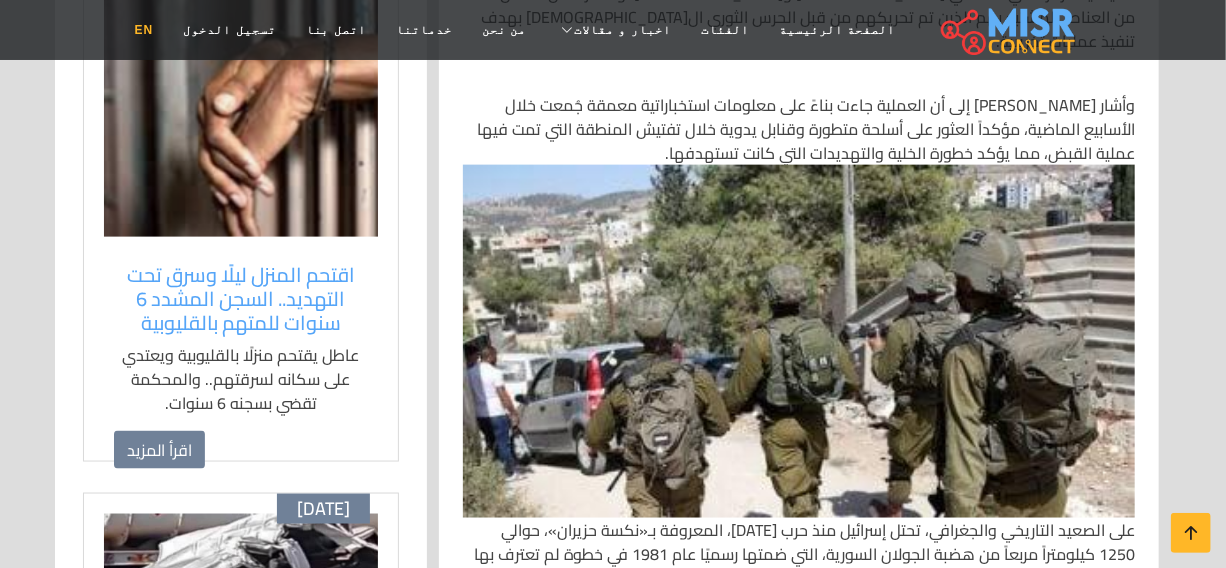 click on "EN" at bounding box center (144, 30) 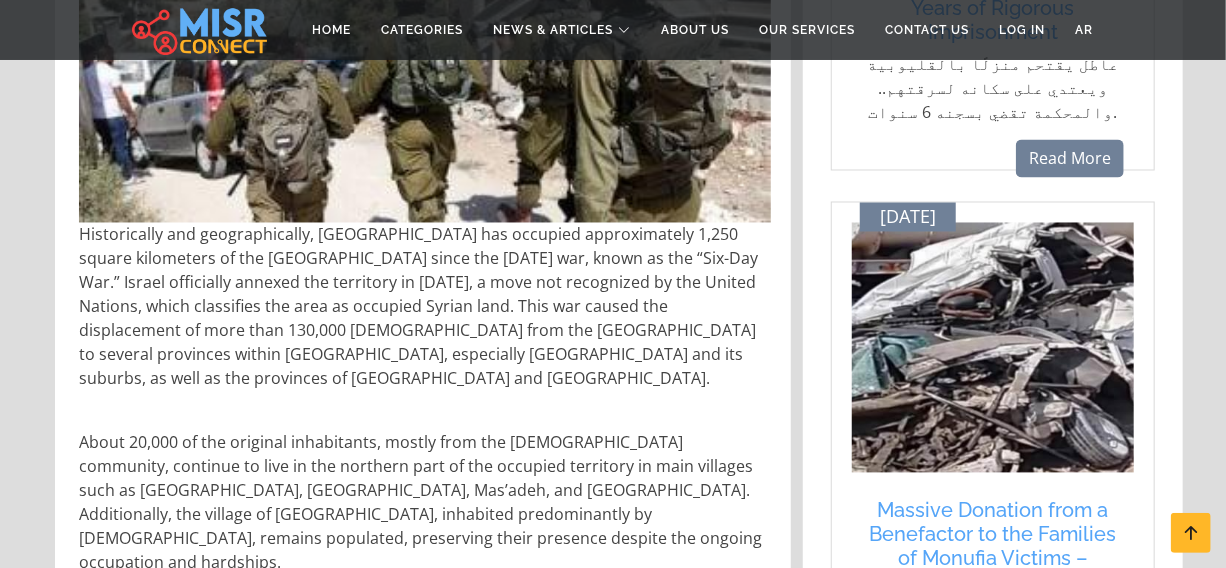 scroll, scrollTop: 1636, scrollLeft: 0, axis: vertical 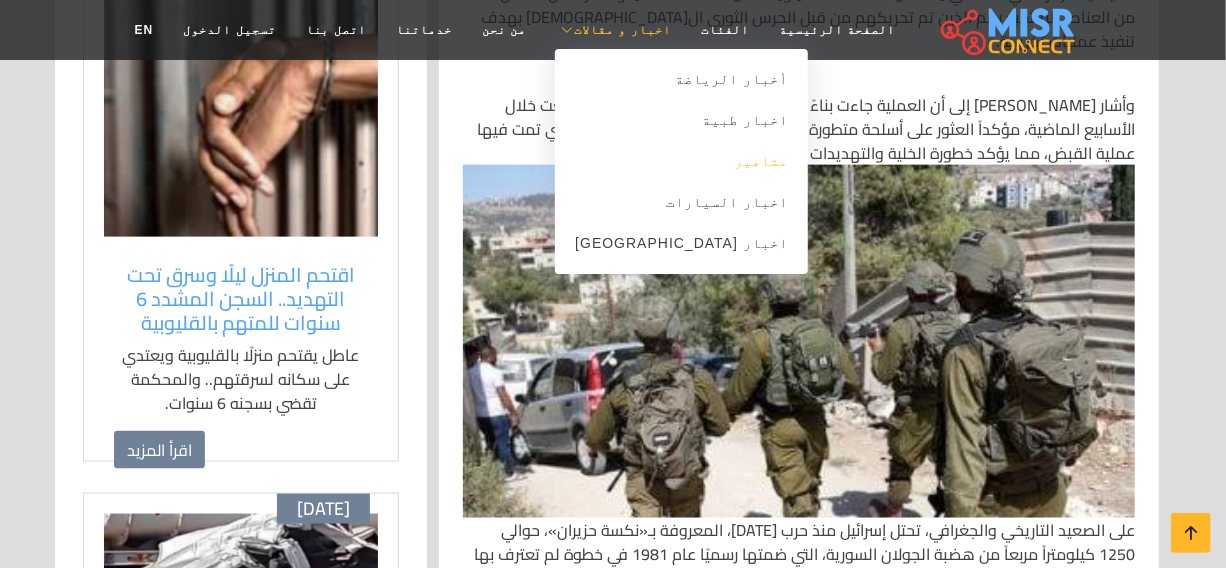 click on "مشاهير" at bounding box center (681, 161) 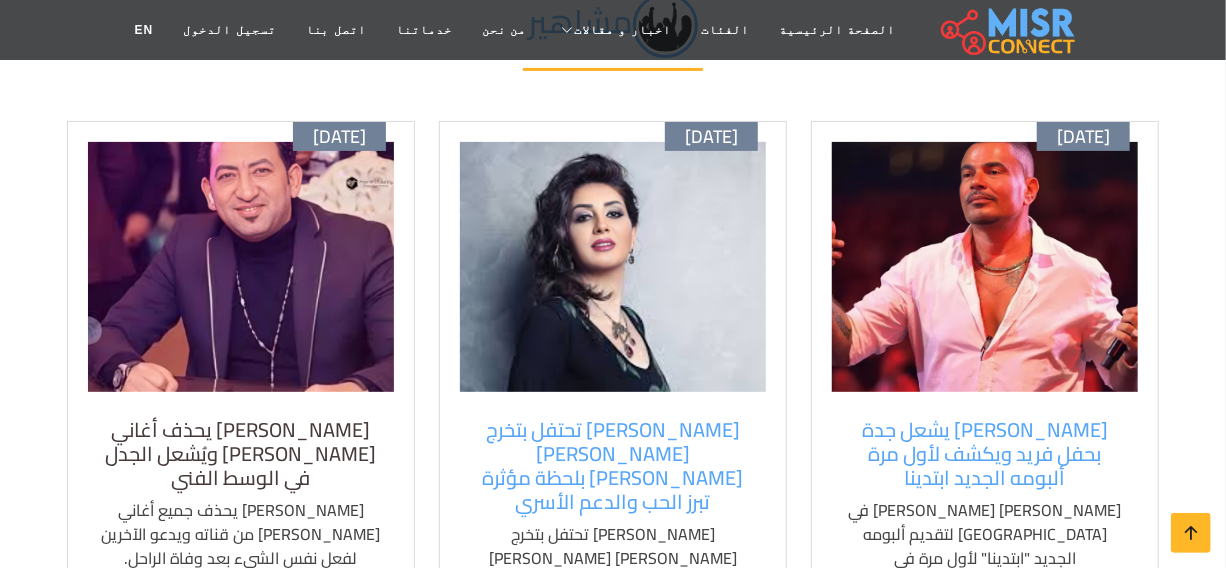 scroll, scrollTop: 272, scrollLeft: 0, axis: vertical 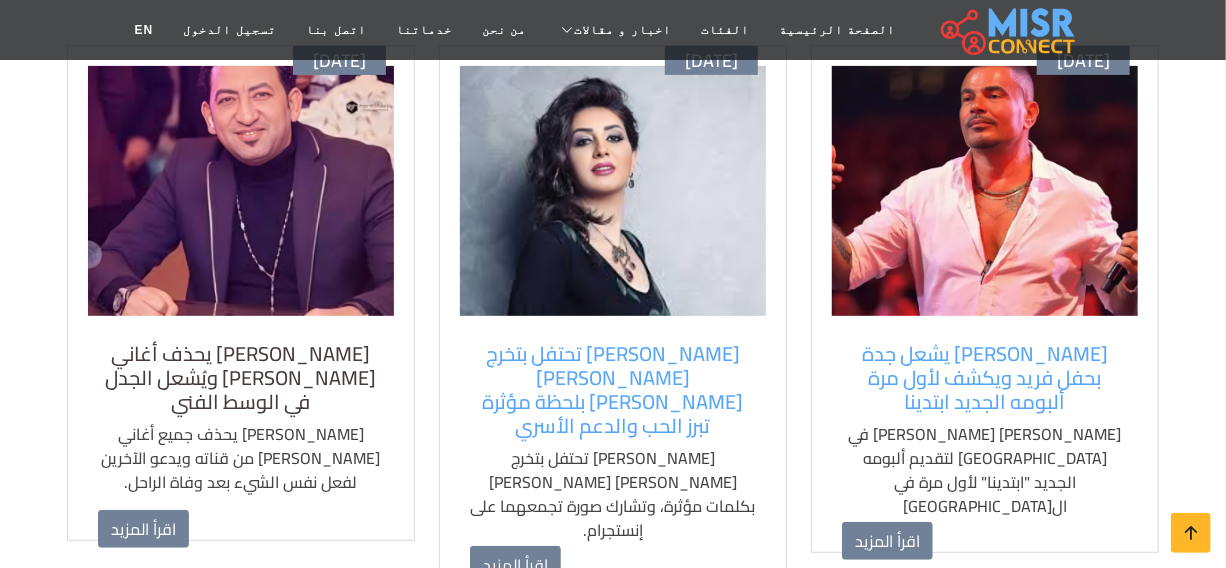 click on "[PERSON_NAME] يحذف أغاني [PERSON_NAME] ويُشعل الجدل في الوسط الفني" at bounding box center [241, 378] 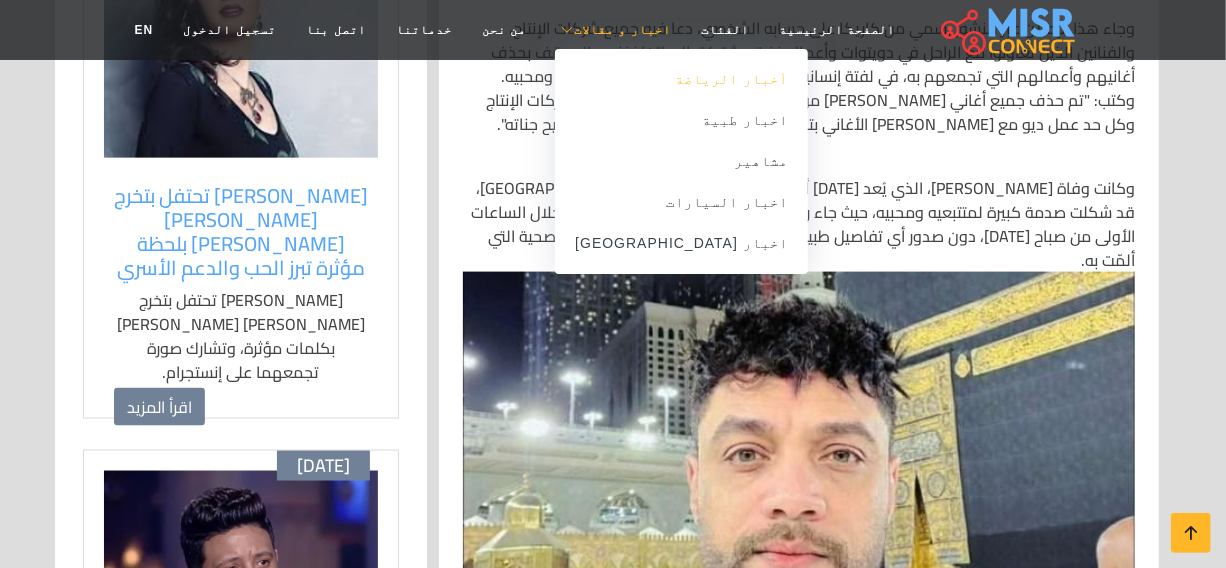 scroll, scrollTop: 1181, scrollLeft: 0, axis: vertical 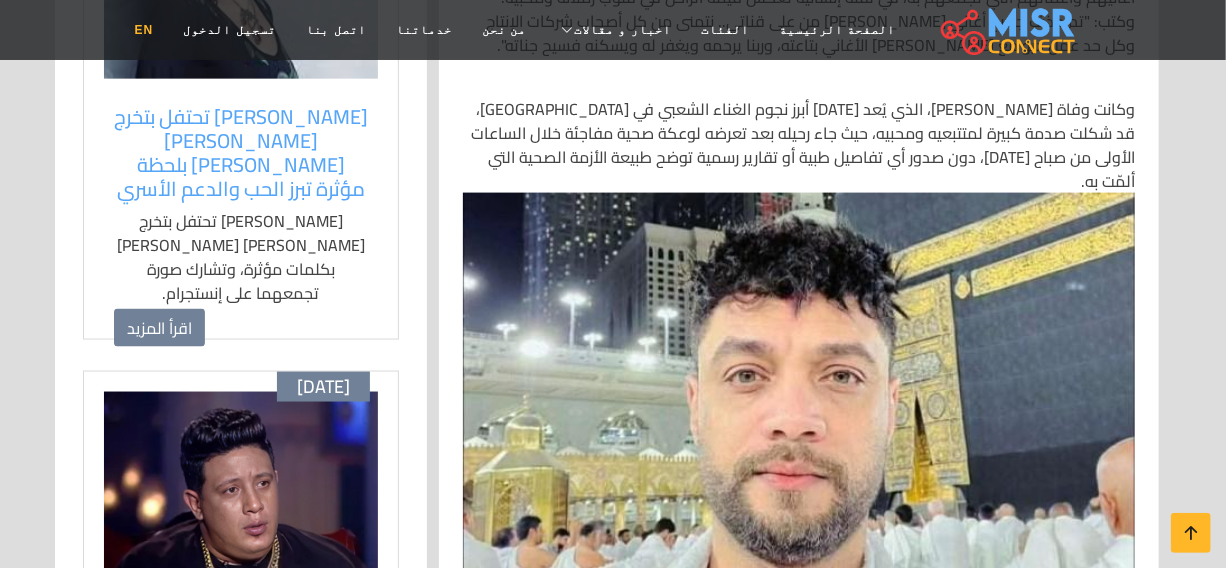 click on "EN" at bounding box center (144, 30) 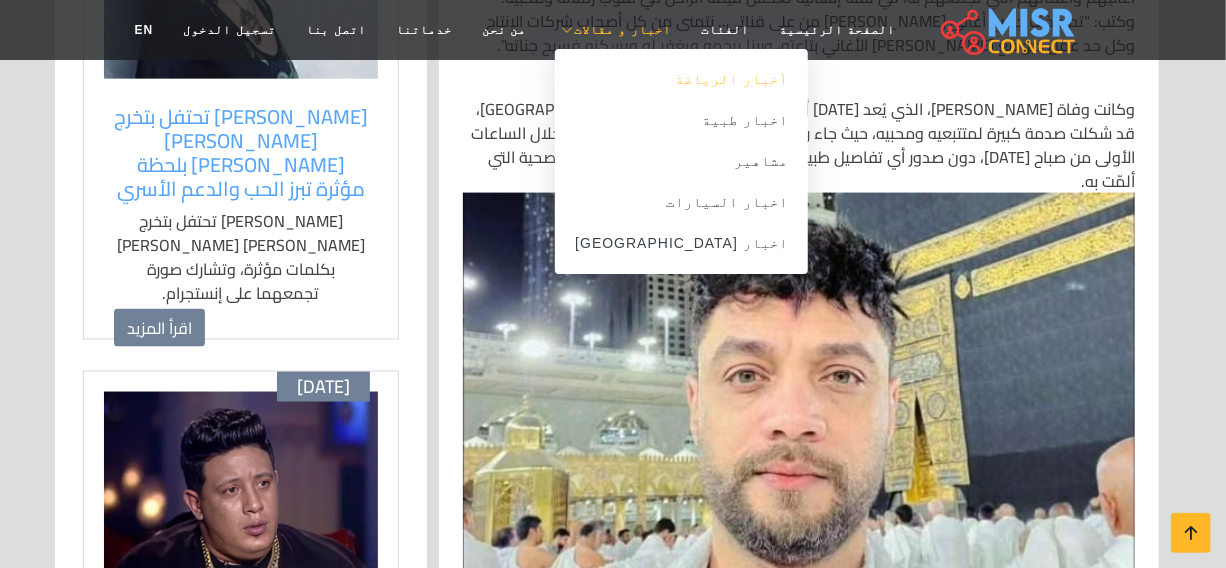 click on "أخبار الرياضة" at bounding box center [681, 79] 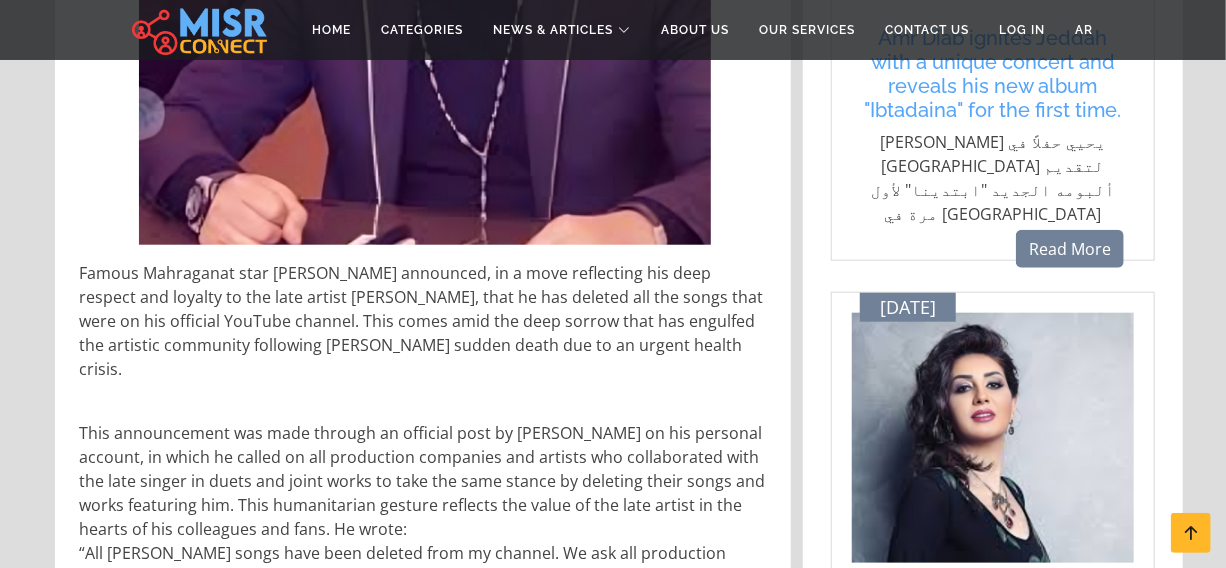 scroll, scrollTop: 818, scrollLeft: 0, axis: vertical 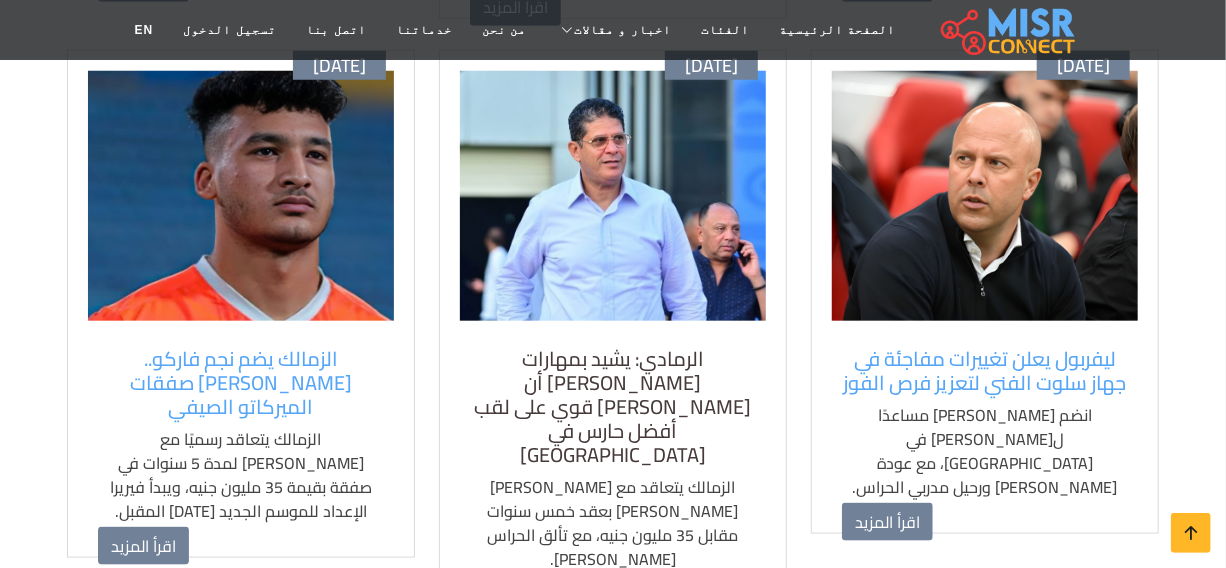 click on "الرمادي: يشيد بمهارات [PERSON_NAME] أن [PERSON_NAME] قوي على لقب أفضل حارس في [GEOGRAPHIC_DATA]" at bounding box center (613, 407) 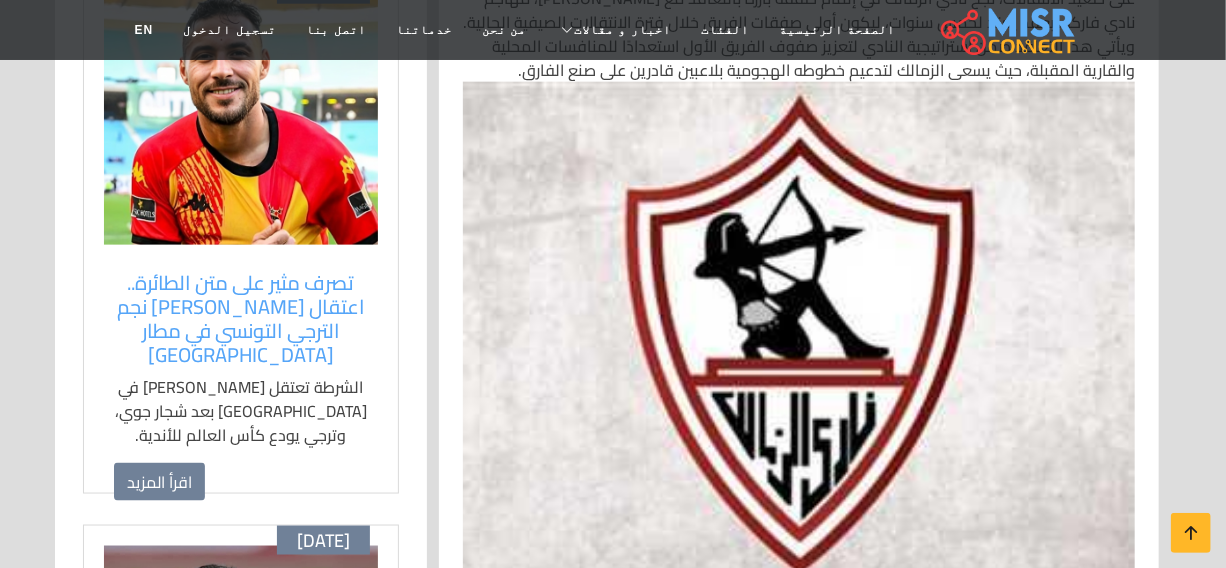 scroll, scrollTop: 1090, scrollLeft: 0, axis: vertical 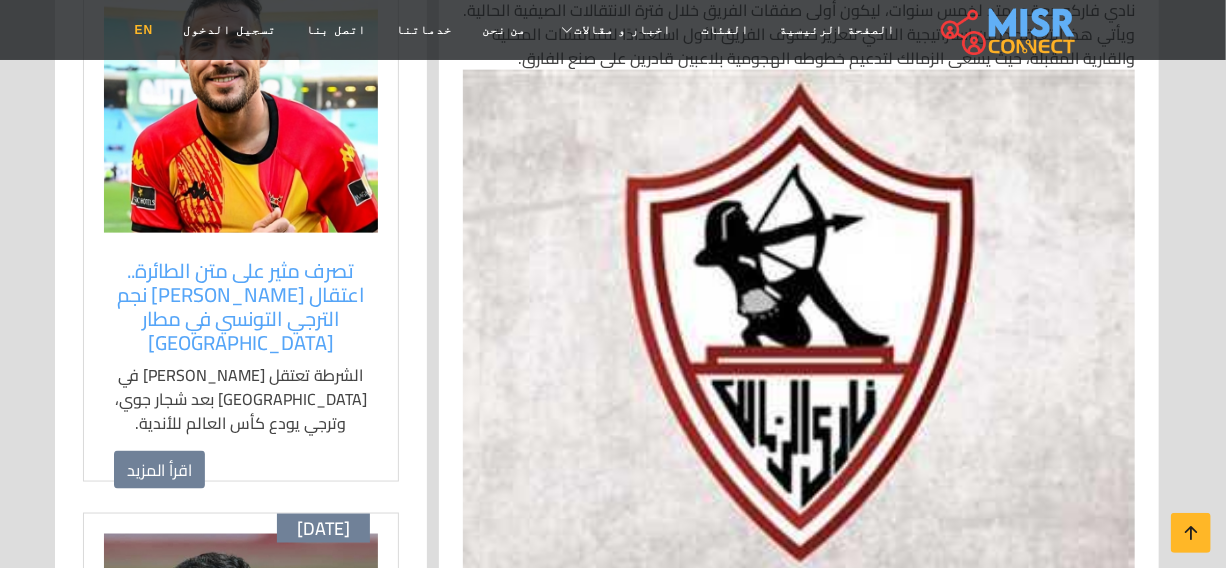 click on "EN" at bounding box center [144, 30] 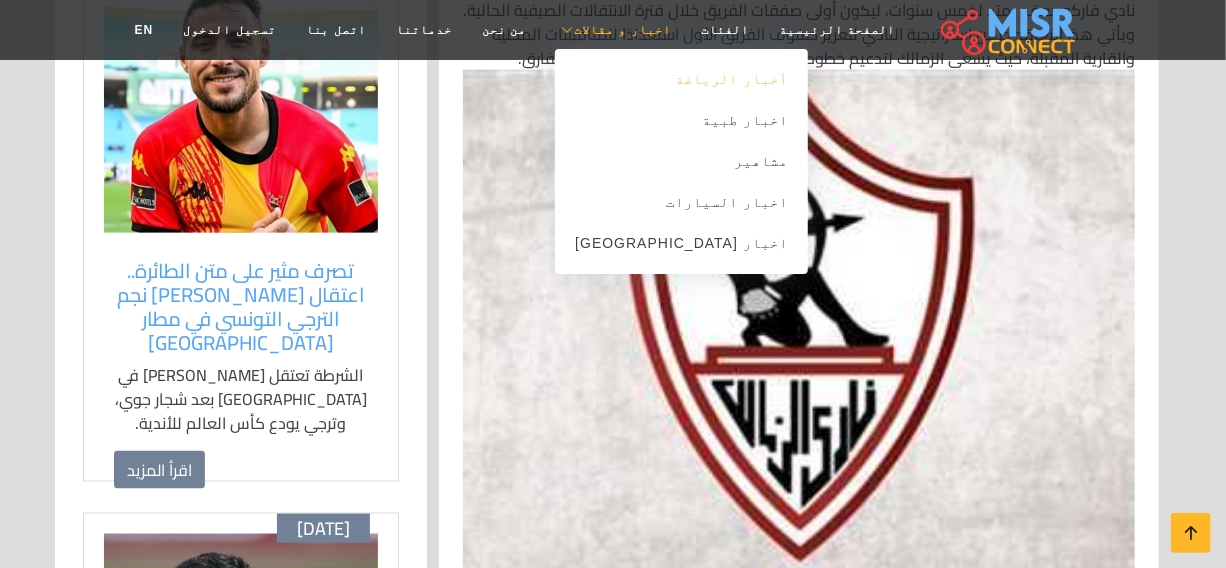 click on "أخبار الرياضة" at bounding box center (681, 79) 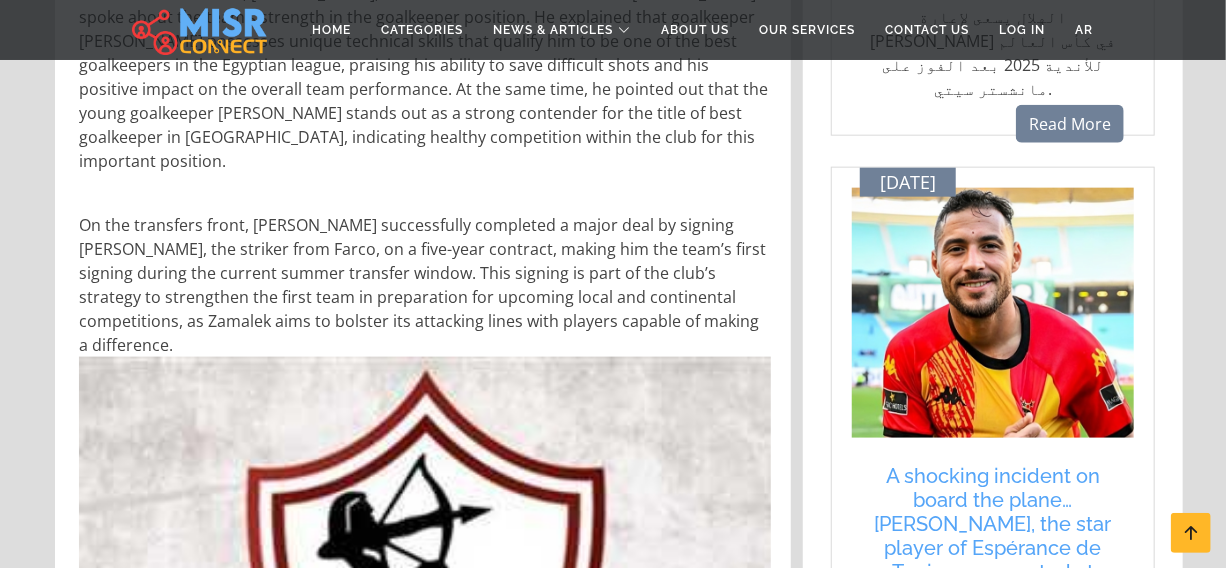 scroll, scrollTop: 1090, scrollLeft: 0, axis: vertical 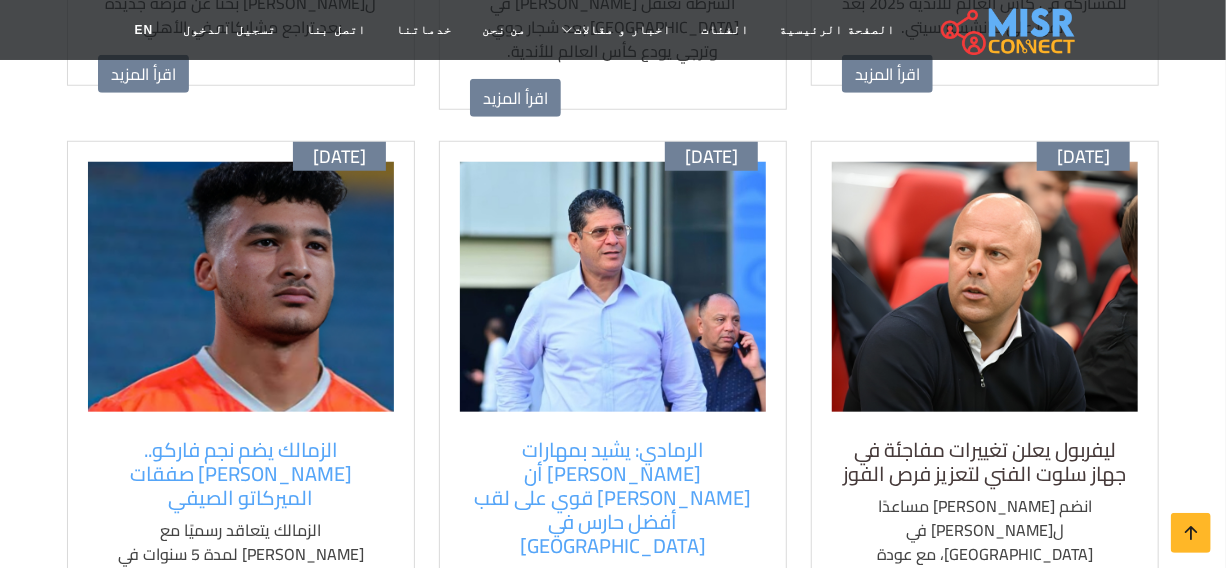 click on "ليفربول يعلن تغييرات مفاجئة في جهاز سلوت الفني لتعزيز فرص الفوز" at bounding box center [985, 462] 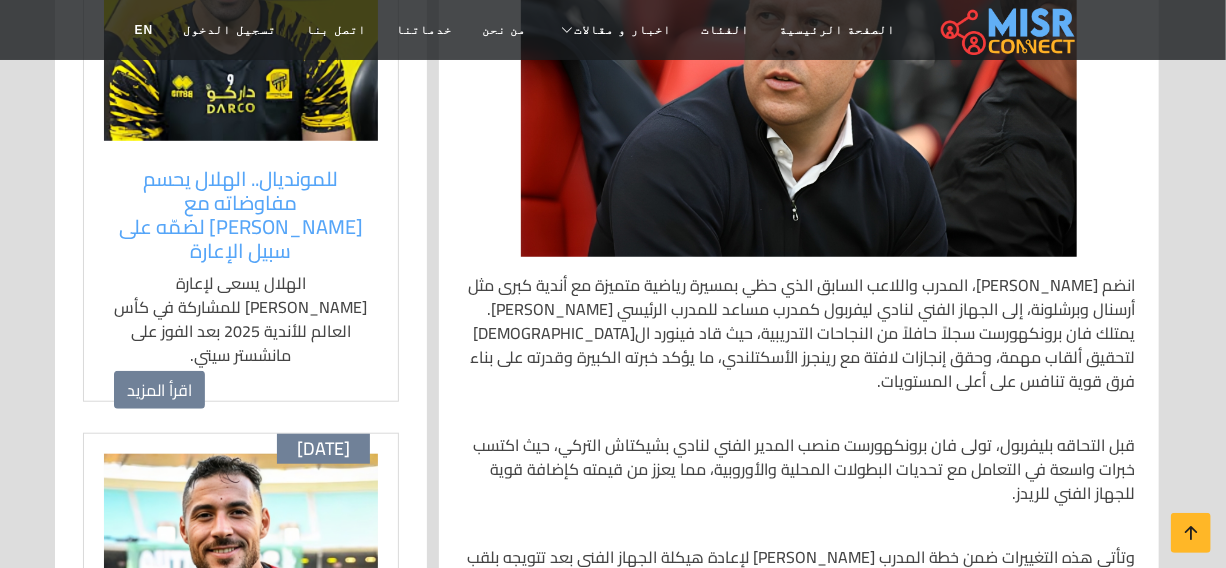 scroll, scrollTop: 909, scrollLeft: 0, axis: vertical 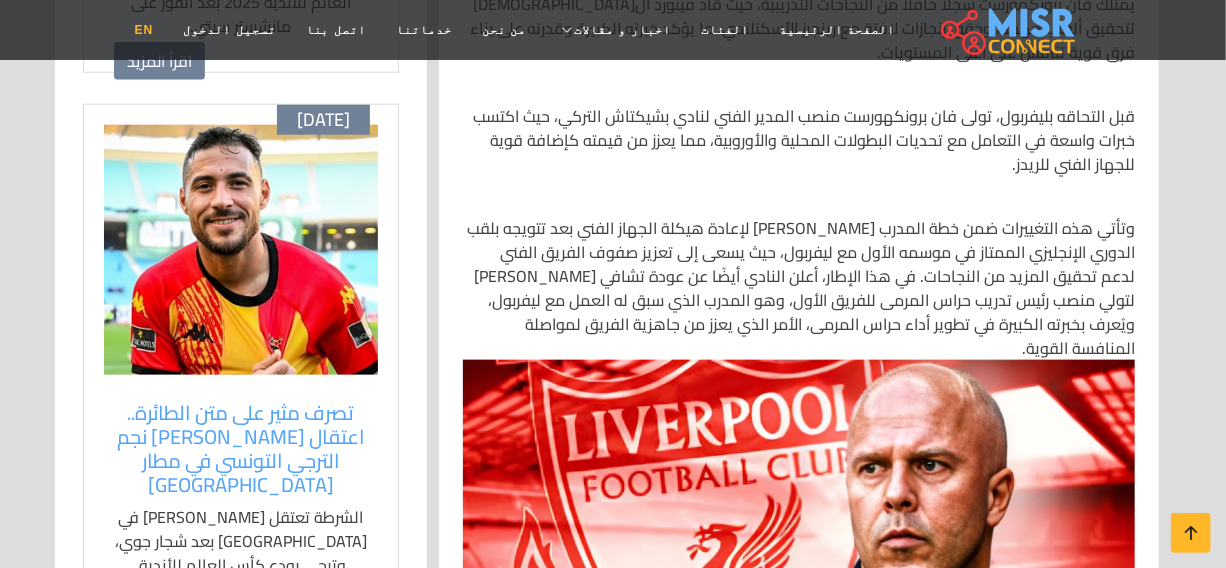 click on "EN" at bounding box center [144, 30] 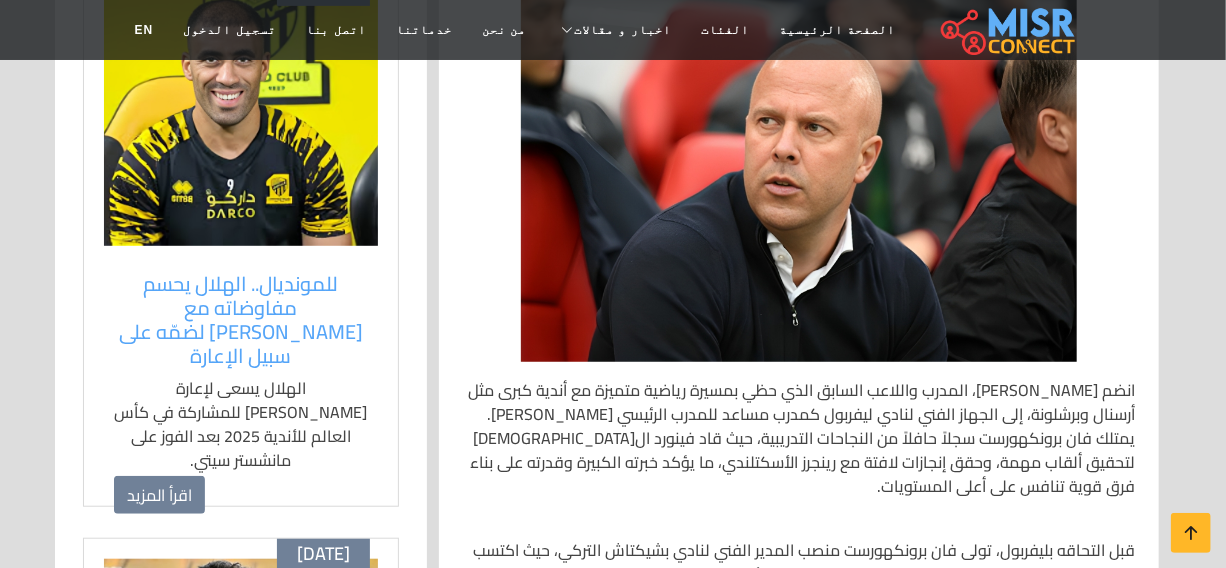 scroll, scrollTop: 363, scrollLeft: 0, axis: vertical 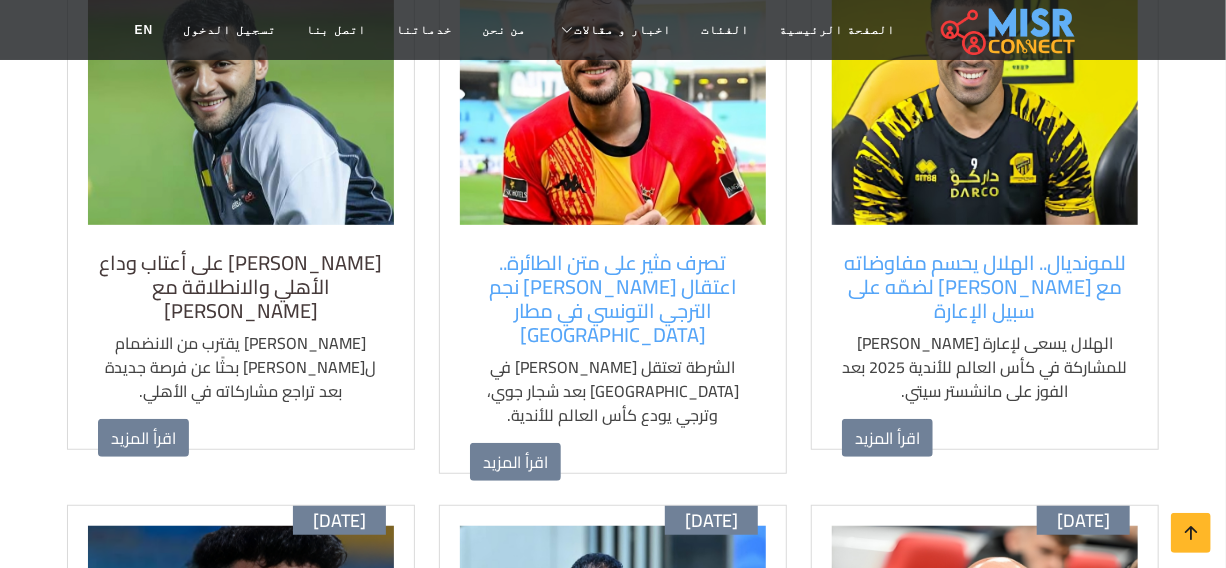 click on "كريم نيدفيد على أعتاب وداع الأهلي والانطلاقة مع سيراميكا كليوباترا" at bounding box center [241, 287] 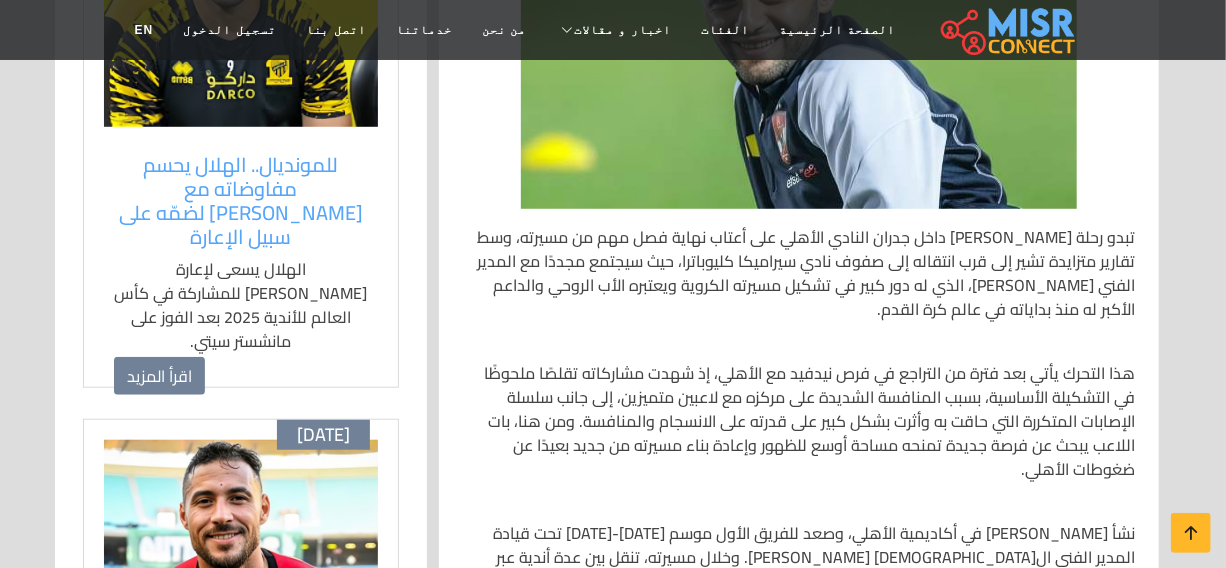 scroll, scrollTop: 636, scrollLeft: 0, axis: vertical 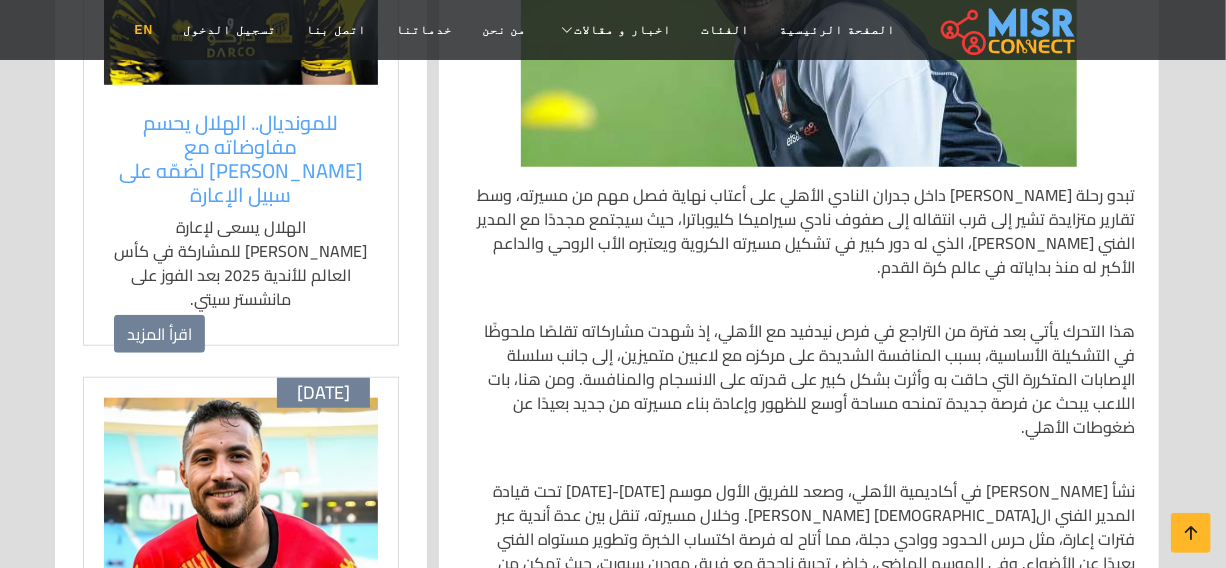 click on "EN" at bounding box center (144, 30) 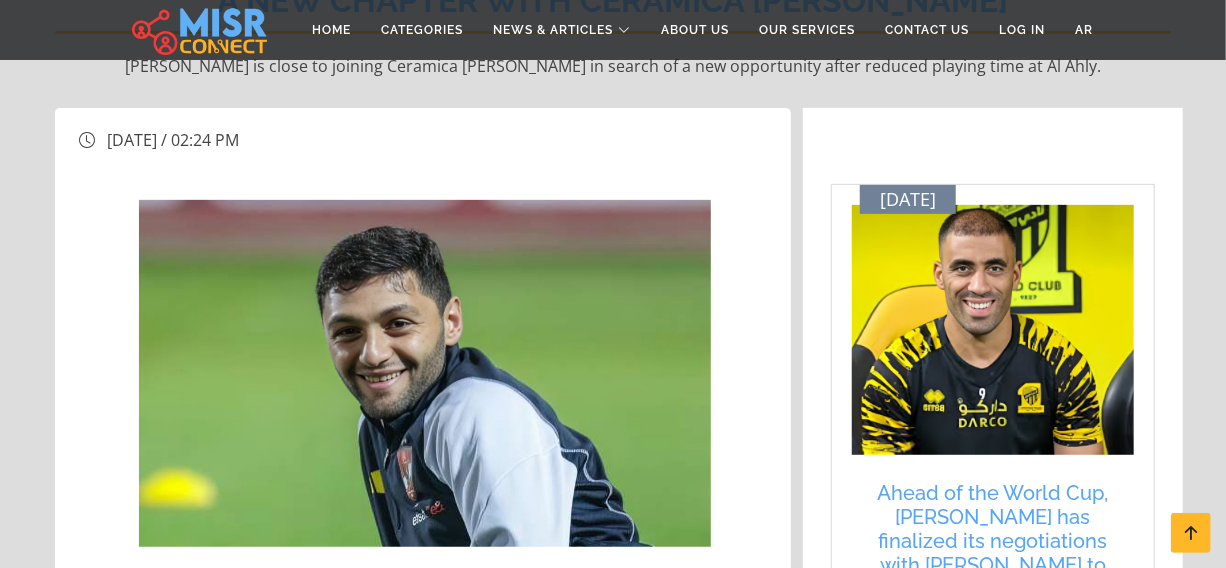 scroll, scrollTop: 272, scrollLeft: 0, axis: vertical 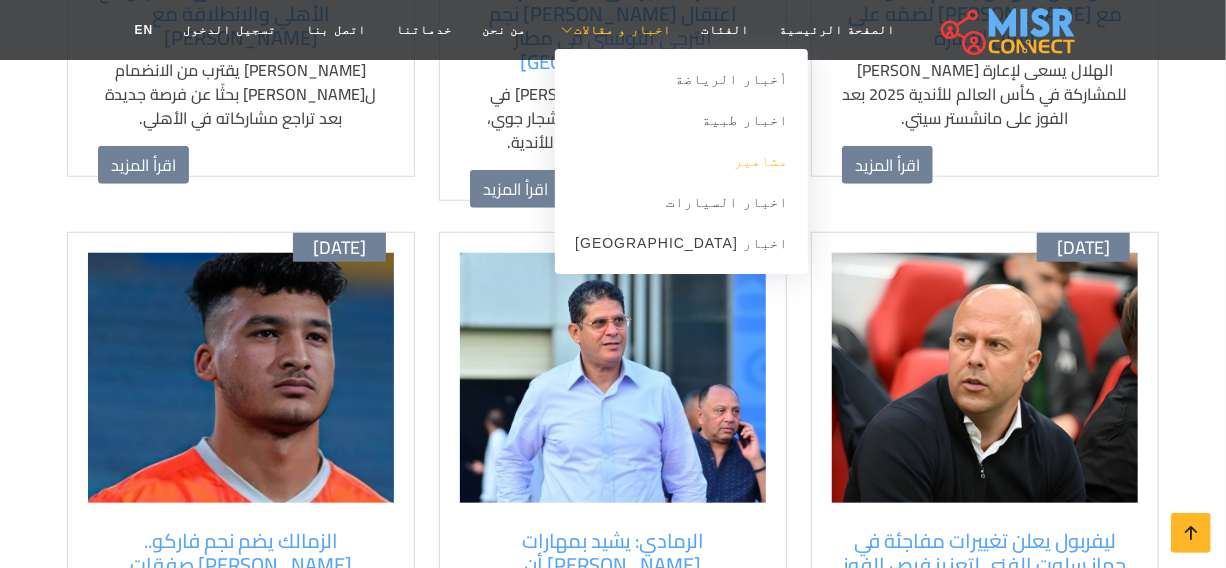 click on "مشاهير" at bounding box center (681, 161) 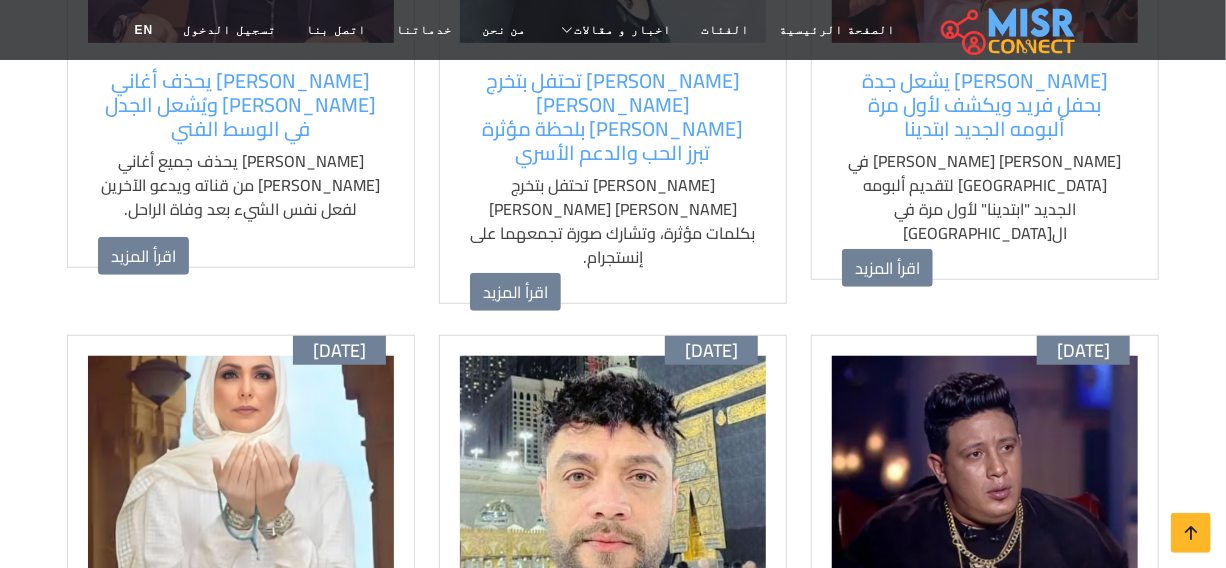 scroll, scrollTop: 272, scrollLeft: 0, axis: vertical 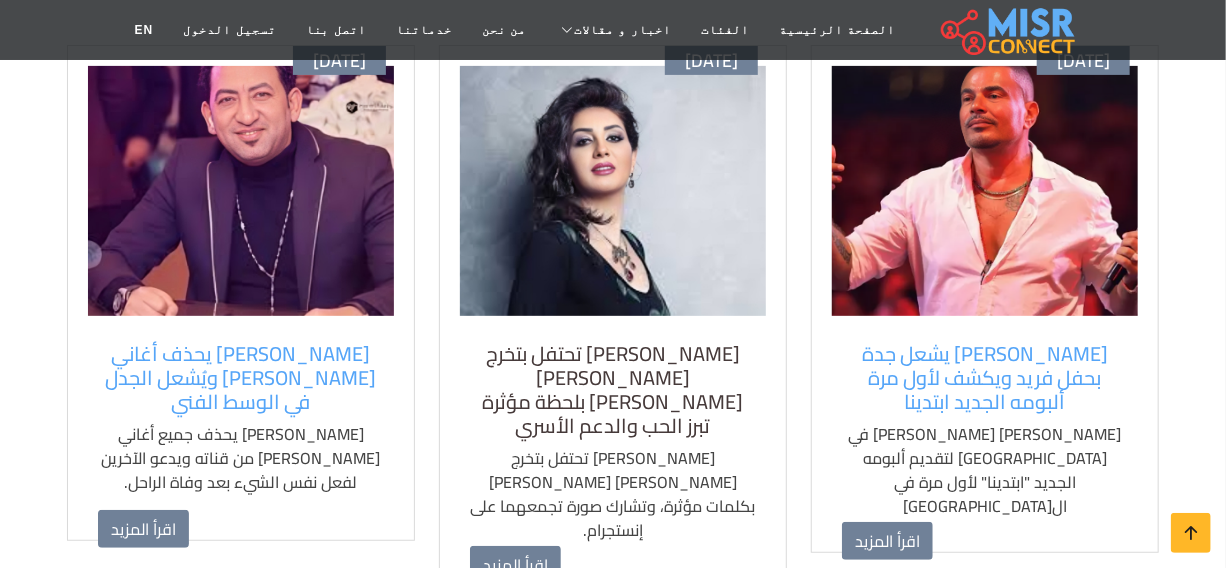 click on "وفاء عامر تحتفل بتخرج ابنها عمر فوزي بلحظة مؤثرة تبرز الحب والدعم الأسري" at bounding box center [613, 390] 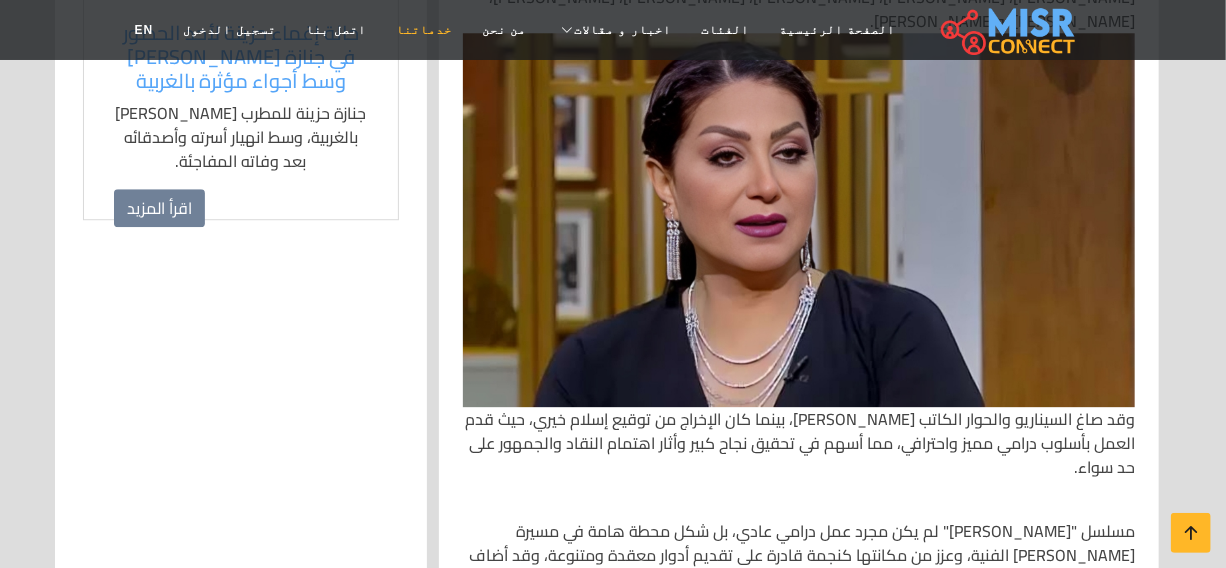 scroll, scrollTop: 2454, scrollLeft: 0, axis: vertical 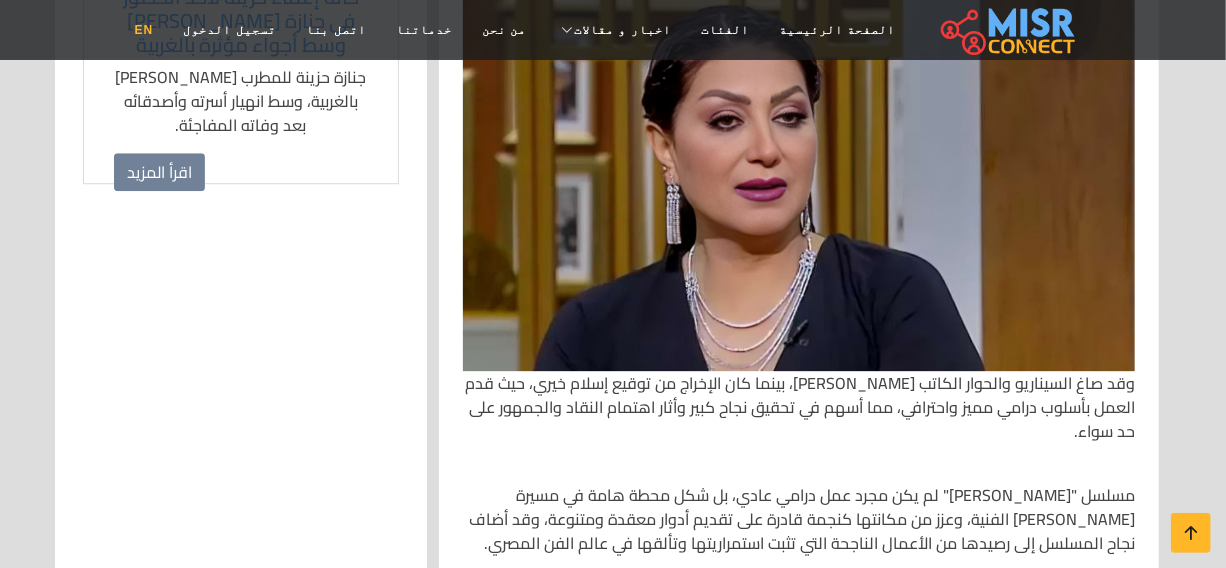 click on "EN" at bounding box center [144, 30] 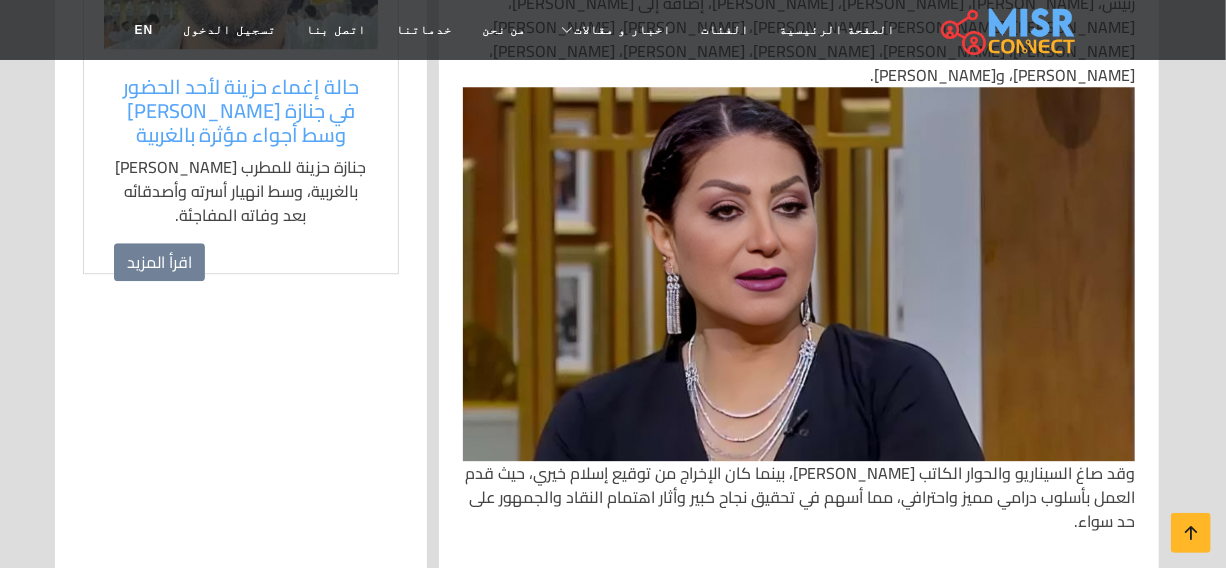 scroll, scrollTop: 2363, scrollLeft: 0, axis: vertical 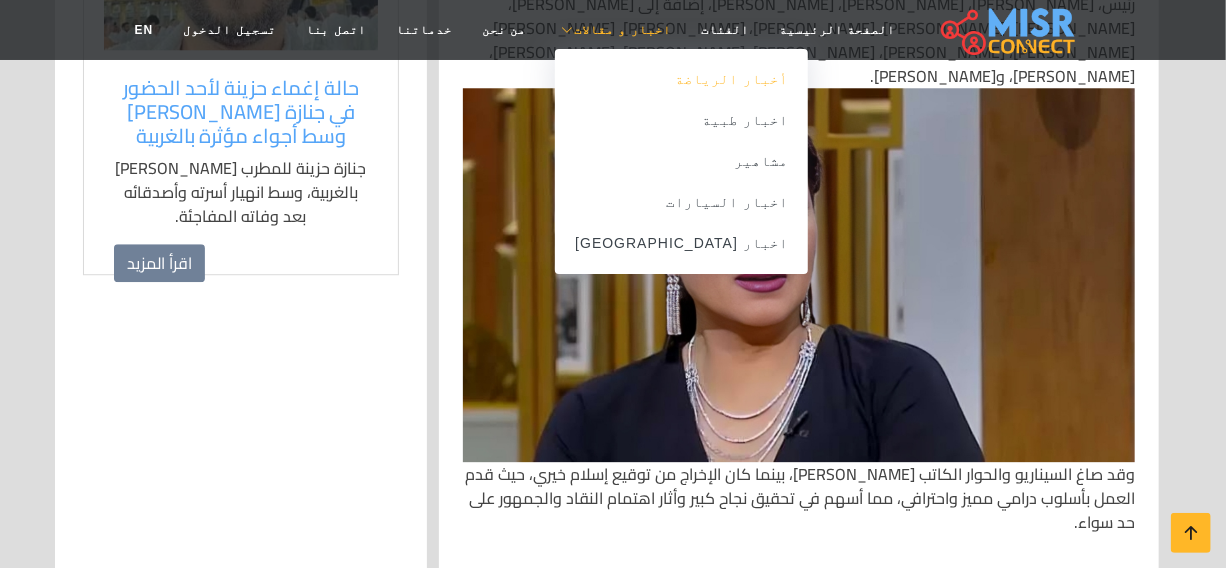 click on "أخبار الرياضة" at bounding box center [681, 79] 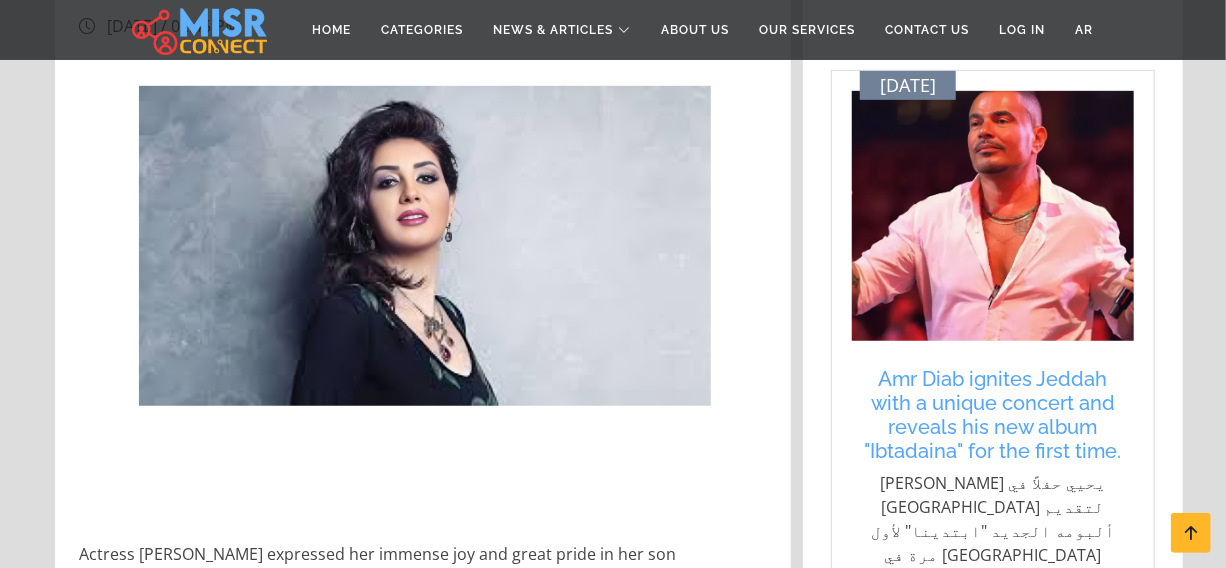 scroll, scrollTop: 727, scrollLeft: 0, axis: vertical 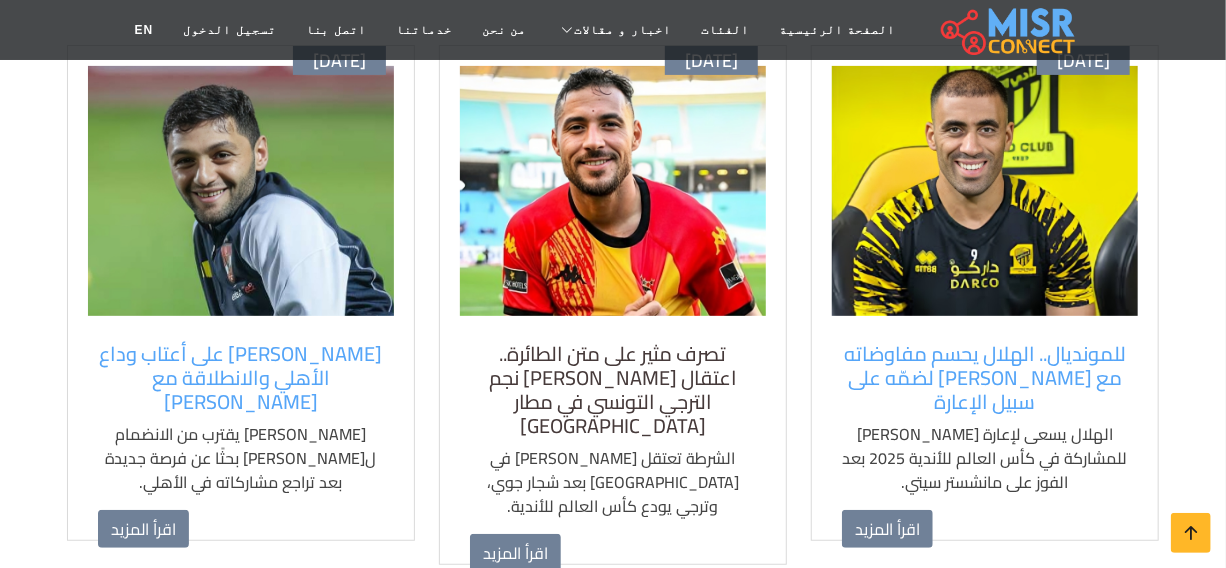 click on "تصرف مثير على متن الطائرة.. اعتقال يوسف البلايلي نجم الترجي التونسي في مطار باريس" at bounding box center (613, 390) 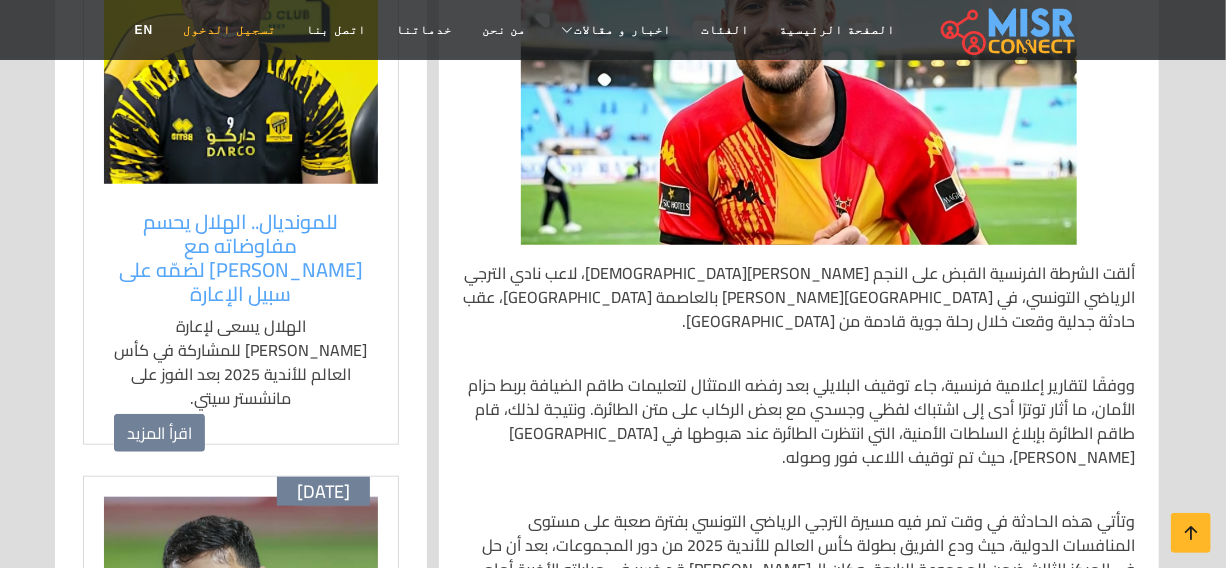 scroll, scrollTop: 454, scrollLeft: 0, axis: vertical 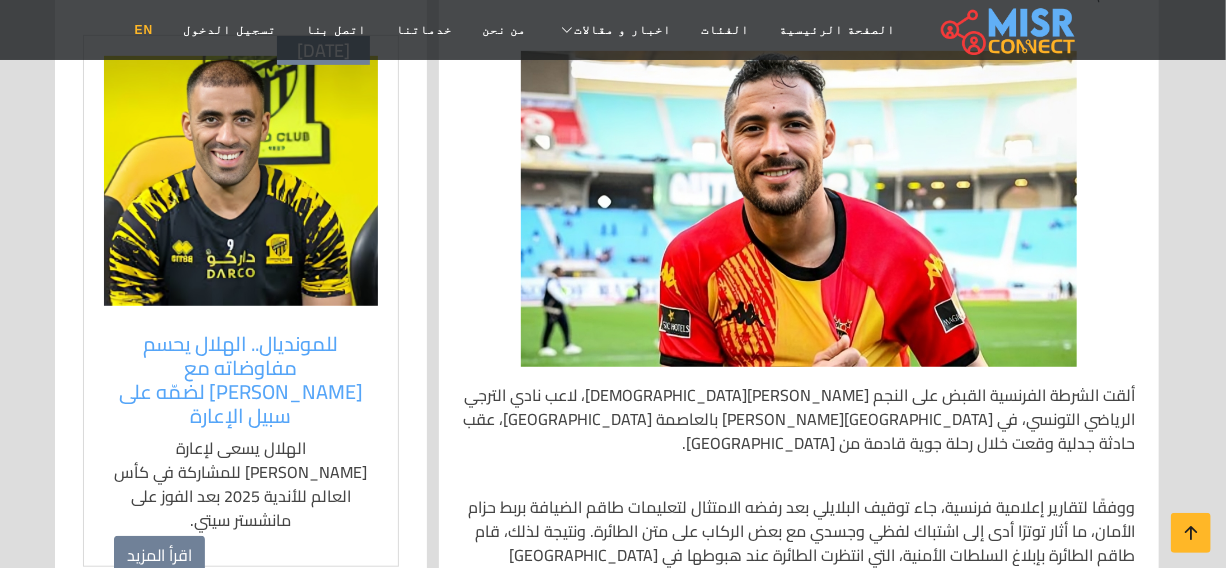 click on "EN" at bounding box center (144, 30) 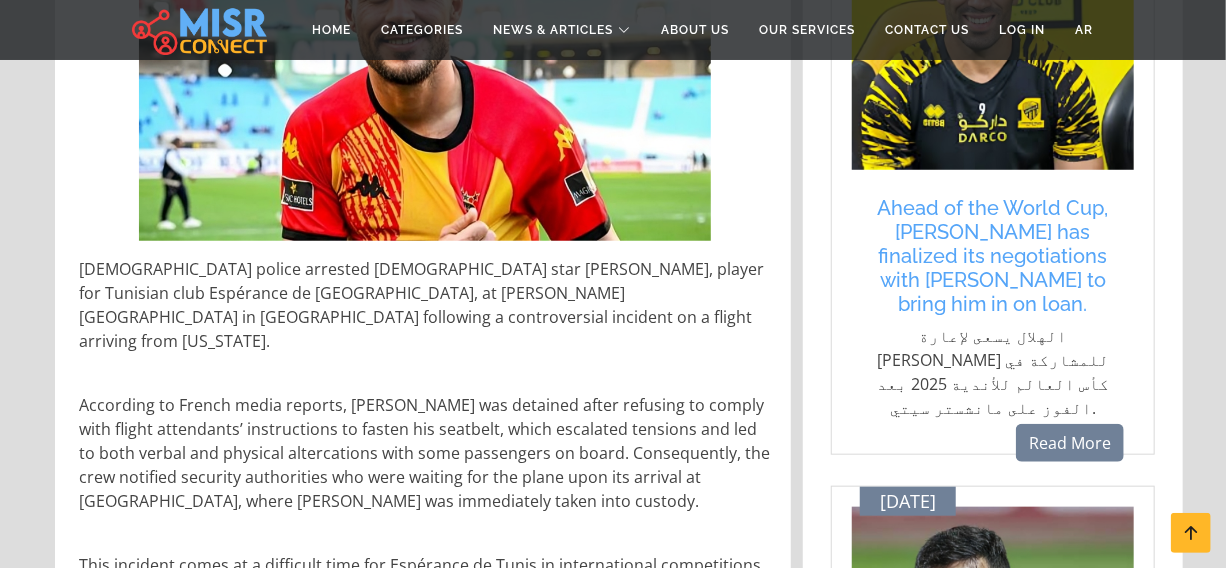 scroll, scrollTop: 727, scrollLeft: 0, axis: vertical 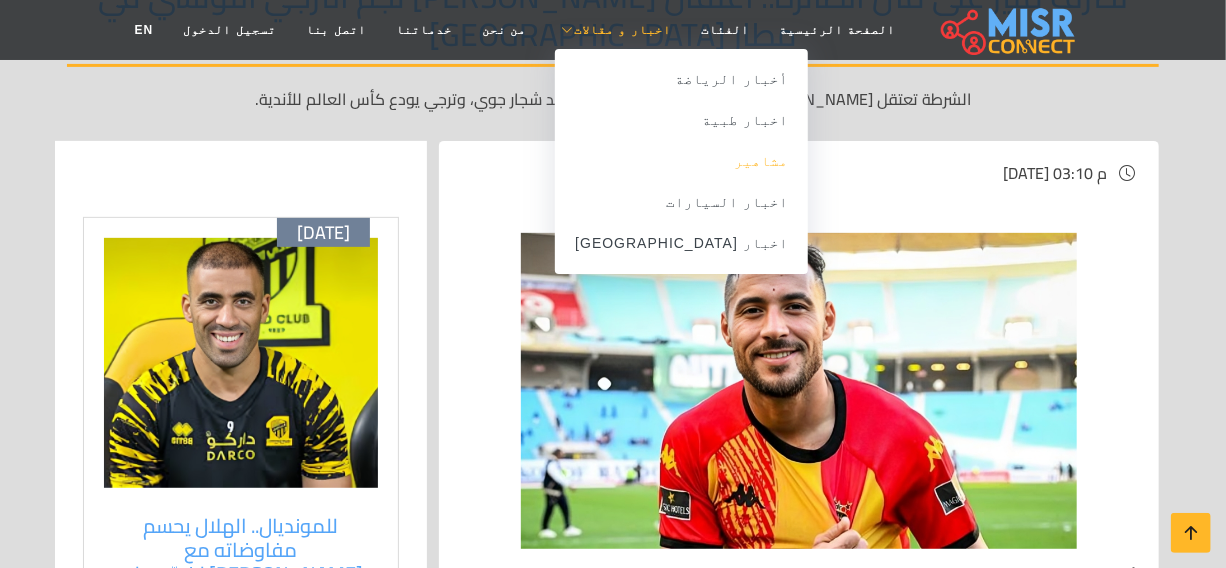 click on "مشاهير" at bounding box center (681, 161) 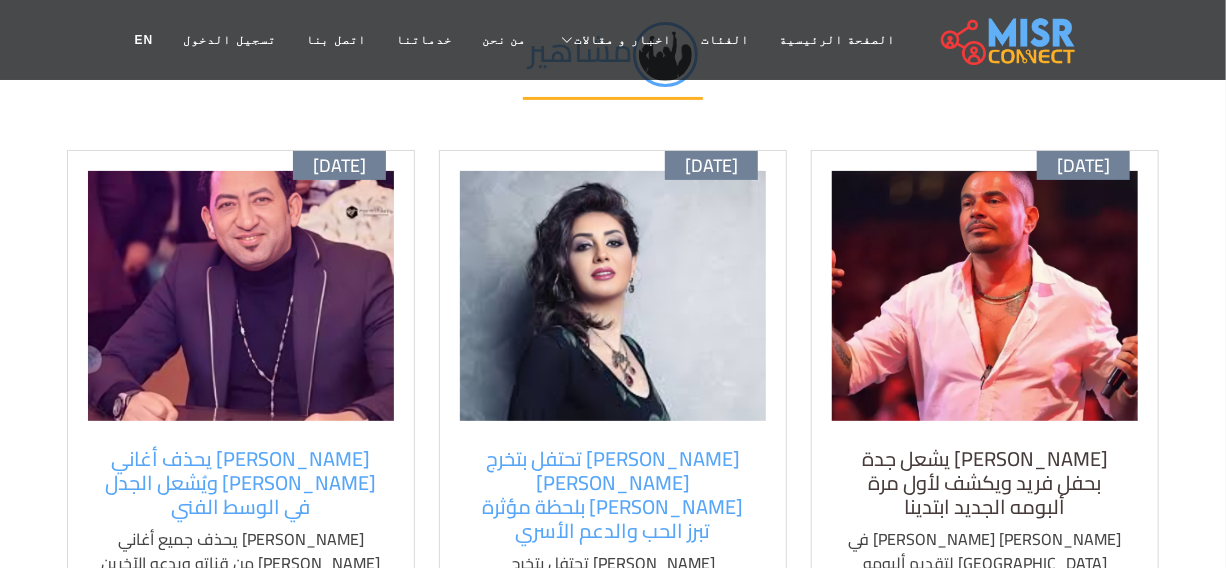 scroll, scrollTop: 272, scrollLeft: 0, axis: vertical 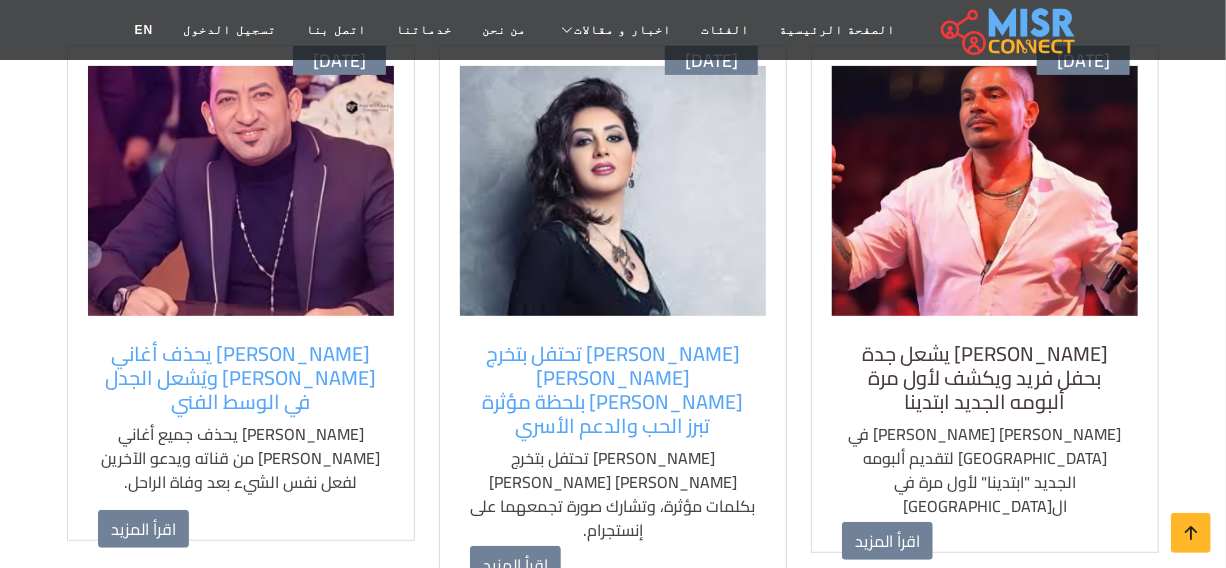 click on "عمرو دياب يشعل جدة بحفل فريد ويكشف لأول مرة ألبومه الجديد ابتدينا" at bounding box center (985, 378) 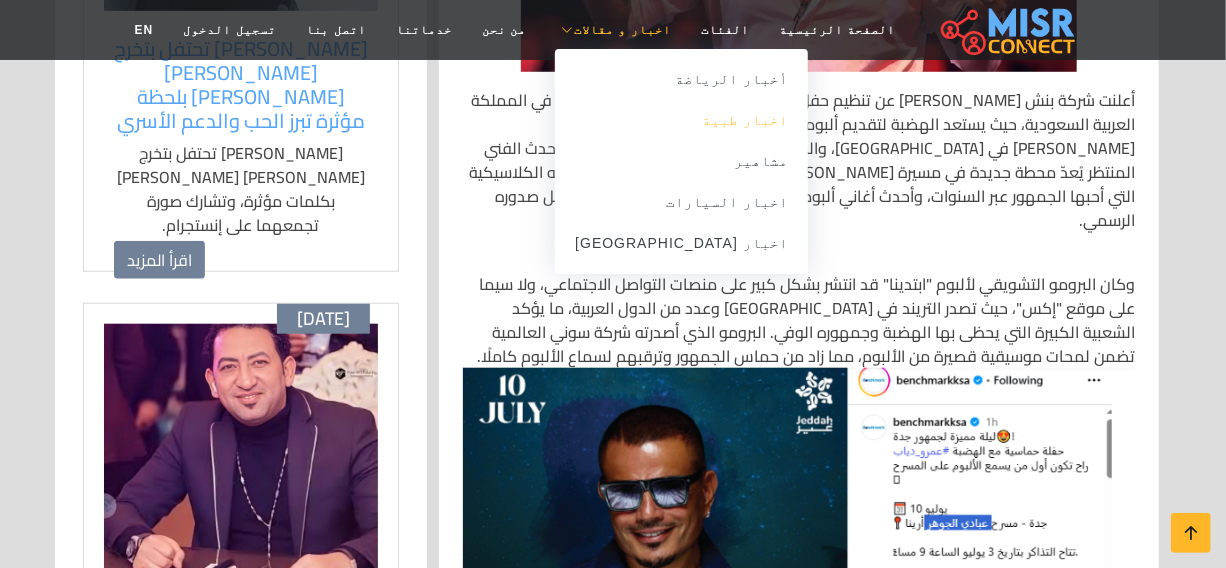 scroll, scrollTop: 818, scrollLeft: 0, axis: vertical 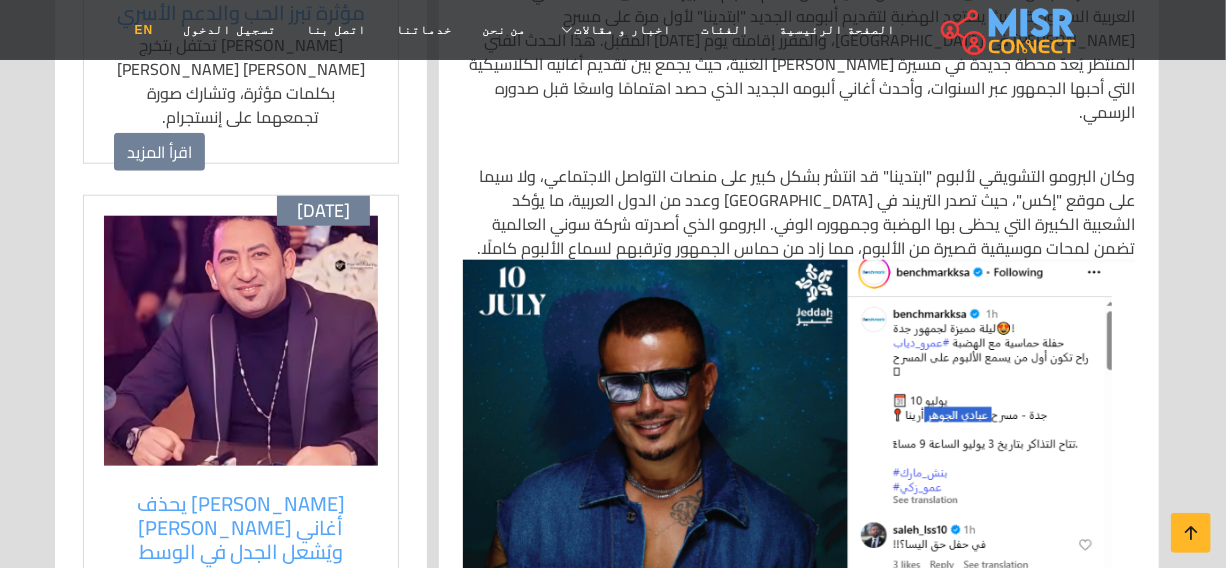 click on "EN" at bounding box center [144, 30] 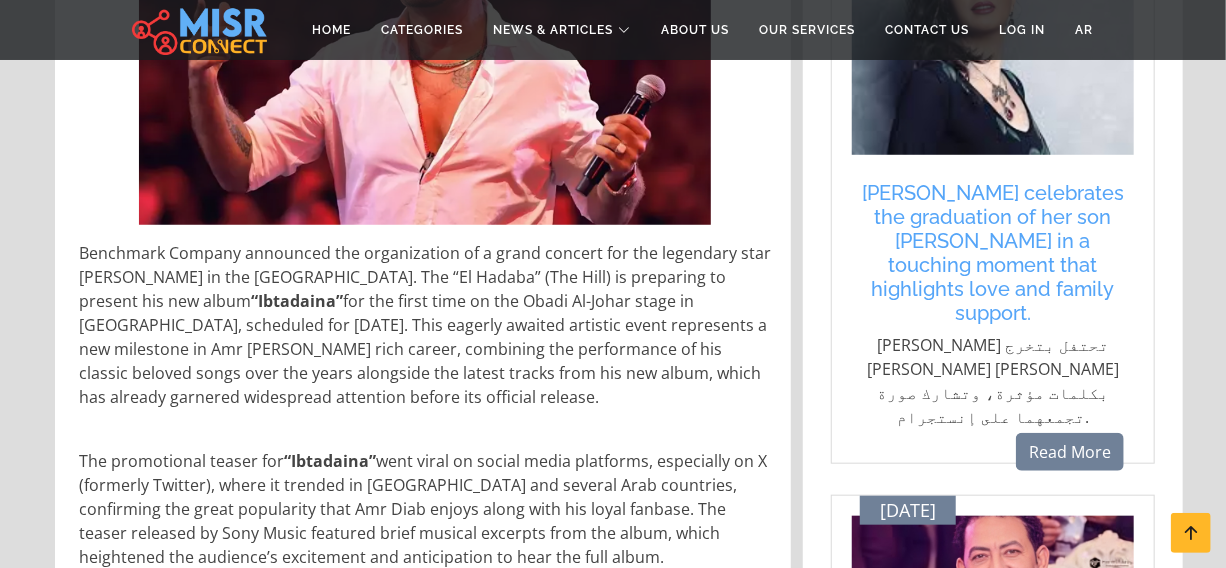 scroll, scrollTop: 818, scrollLeft: 0, axis: vertical 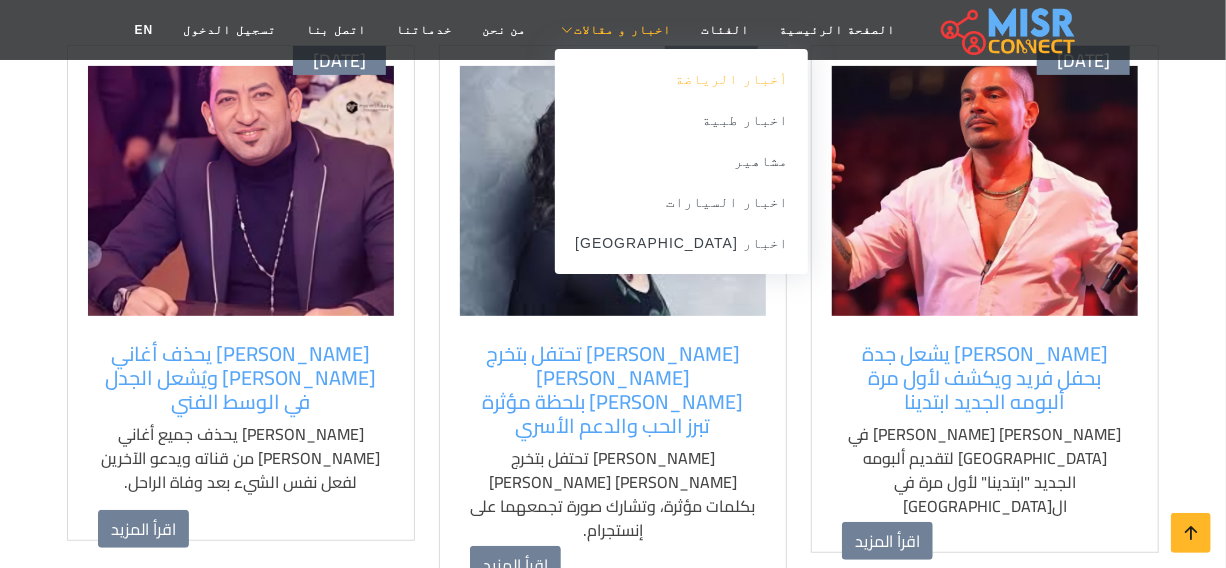 click on "أخبار الرياضة" at bounding box center [681, 79] 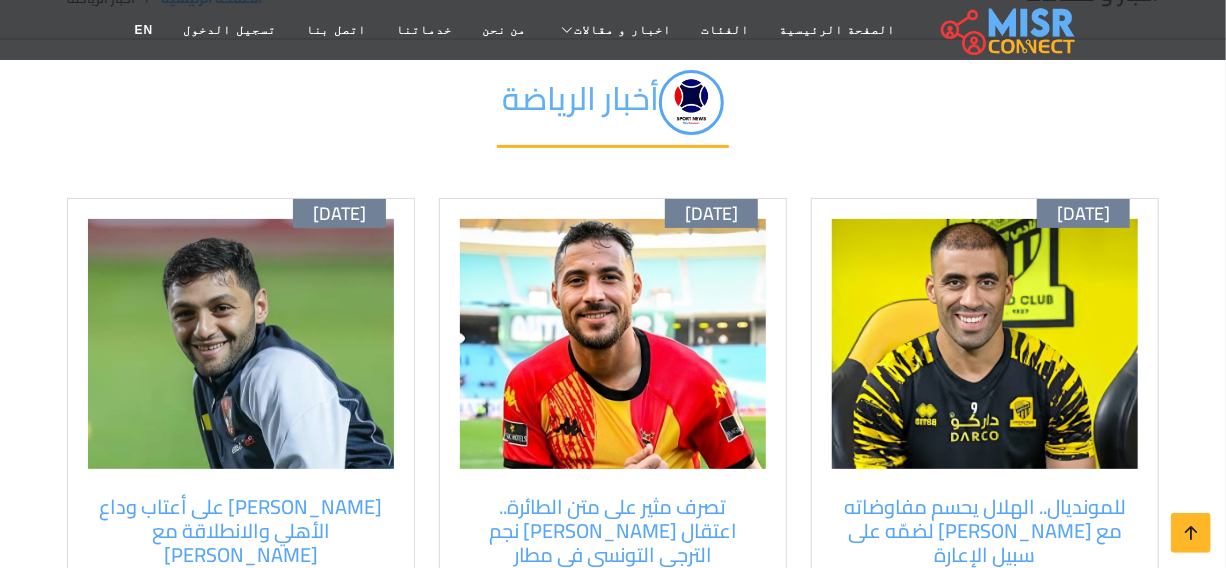 scroll, scrollTop: 181, scrollLeft: 0, axis: vertical 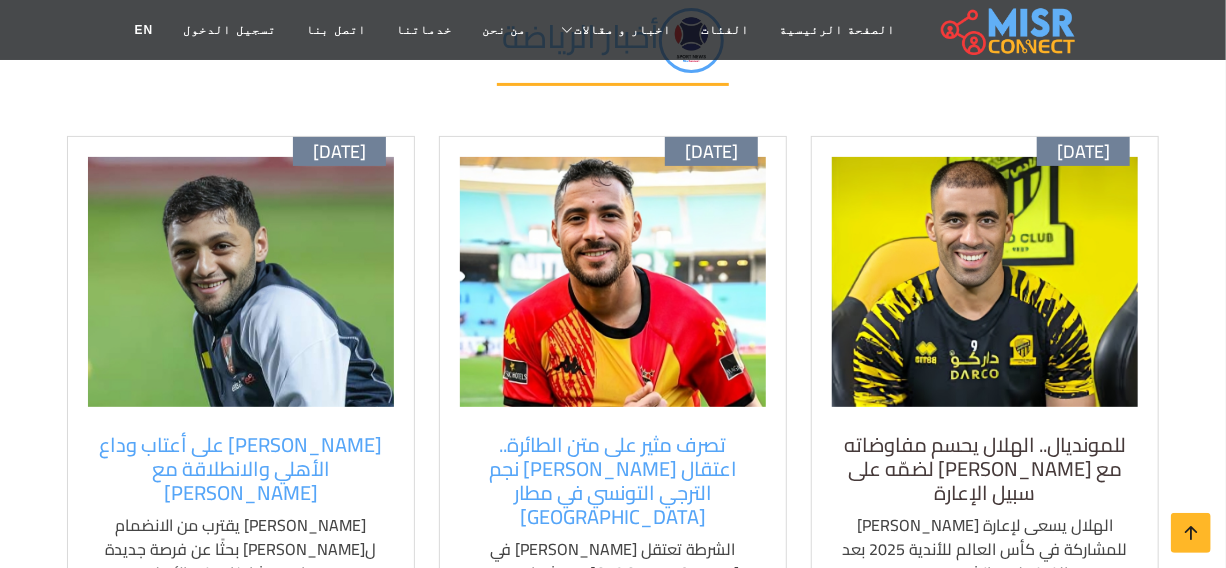 click on "للمونديال.. الهلال يحسم مفاوضاته مع [PERSON_NAME] لضمّه على سبيل الإعارة" at bounding box center (985, 469) 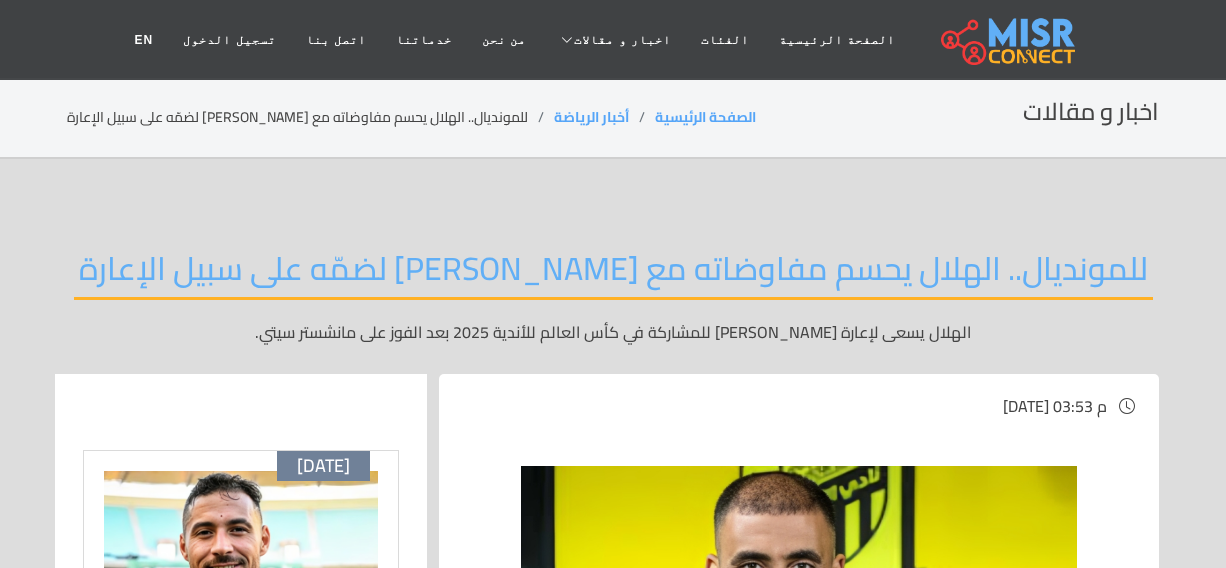 scroll, scrollTop: 0, scrollLeft: 0, axis: both 